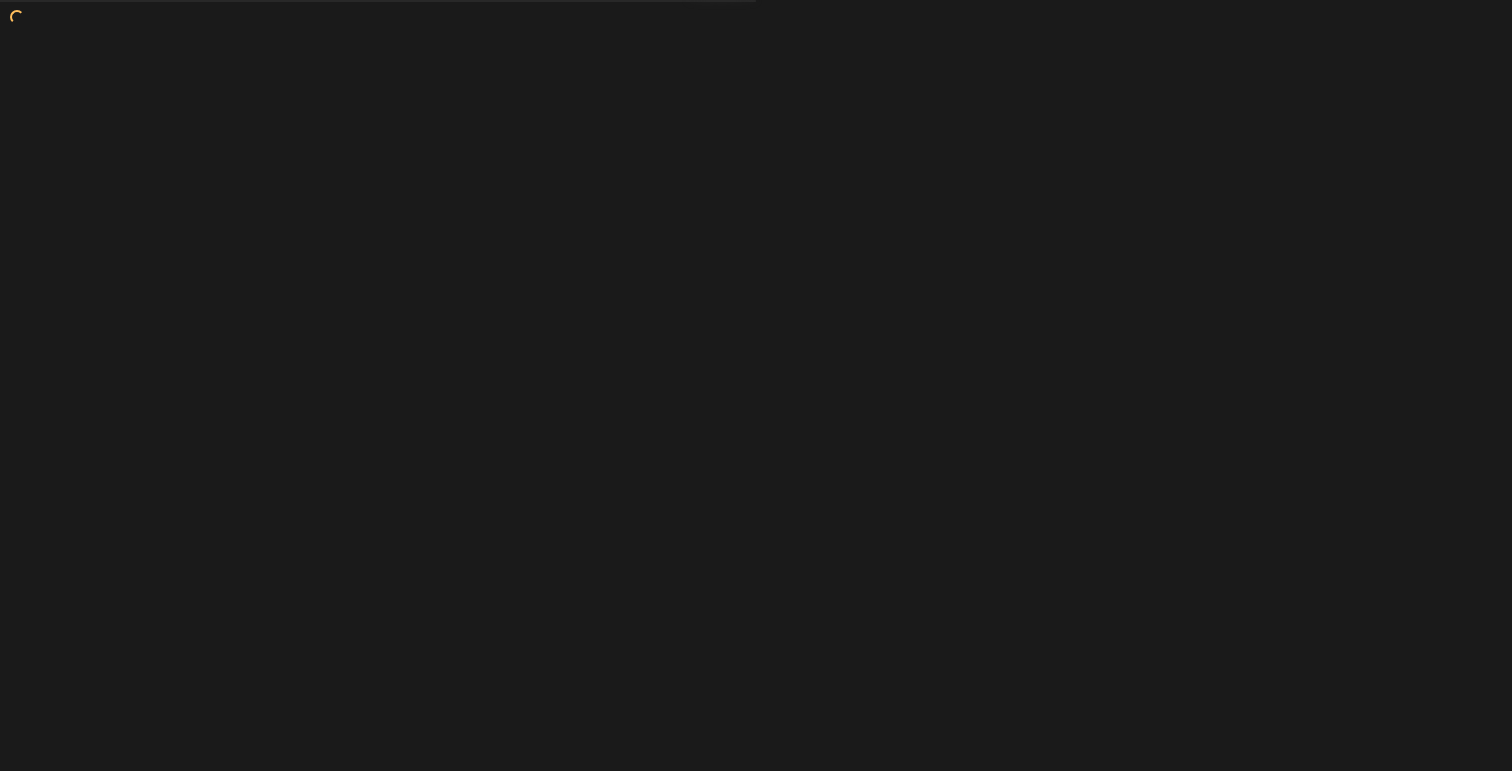 scroll, scrollTop: 0, scrollLeft: 0, axis: both 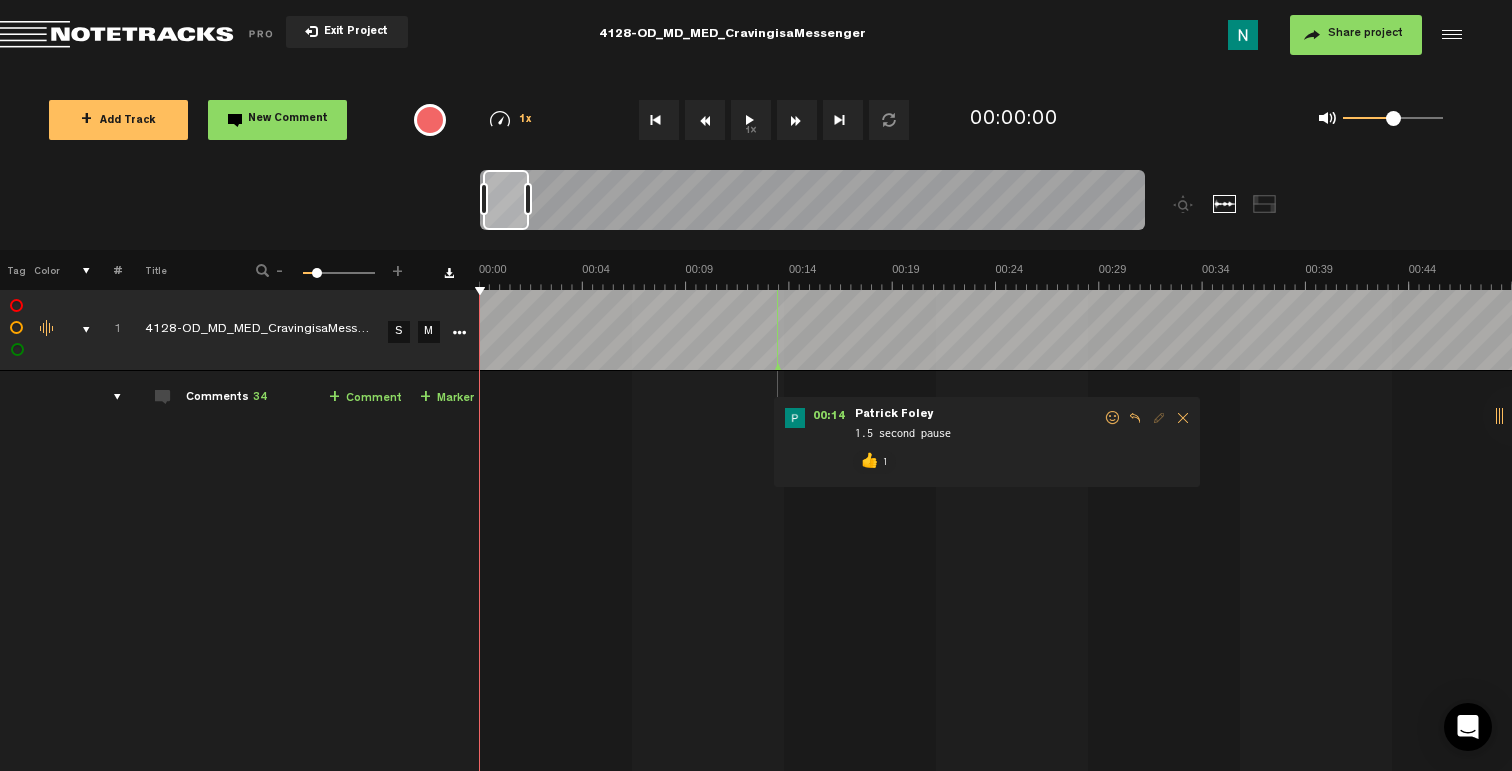 click at bounding box center [78, 330] 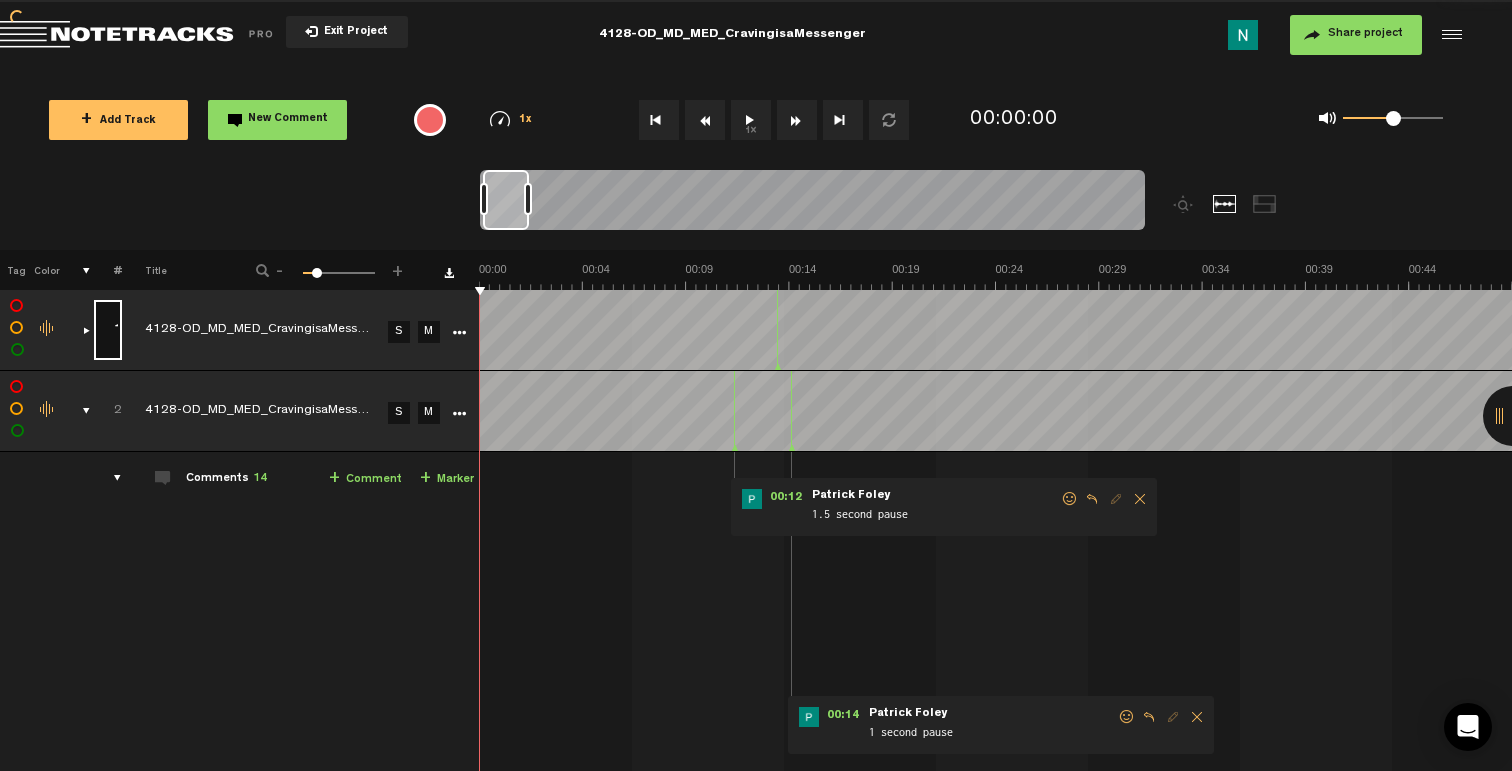scroll, scrollTop: 0, scrollLeft: 4, axis: horizontal 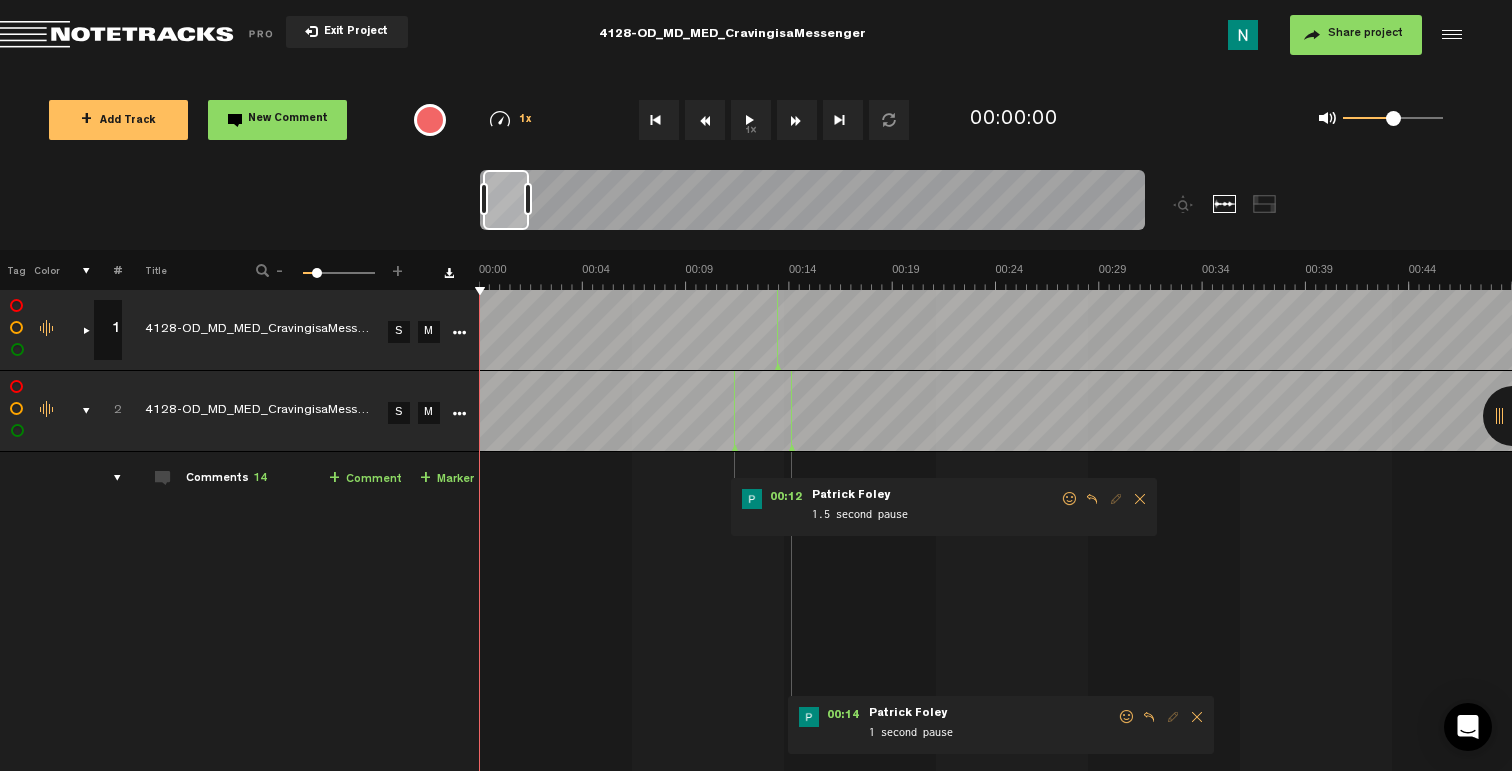 click at bounding box center [78, 411] 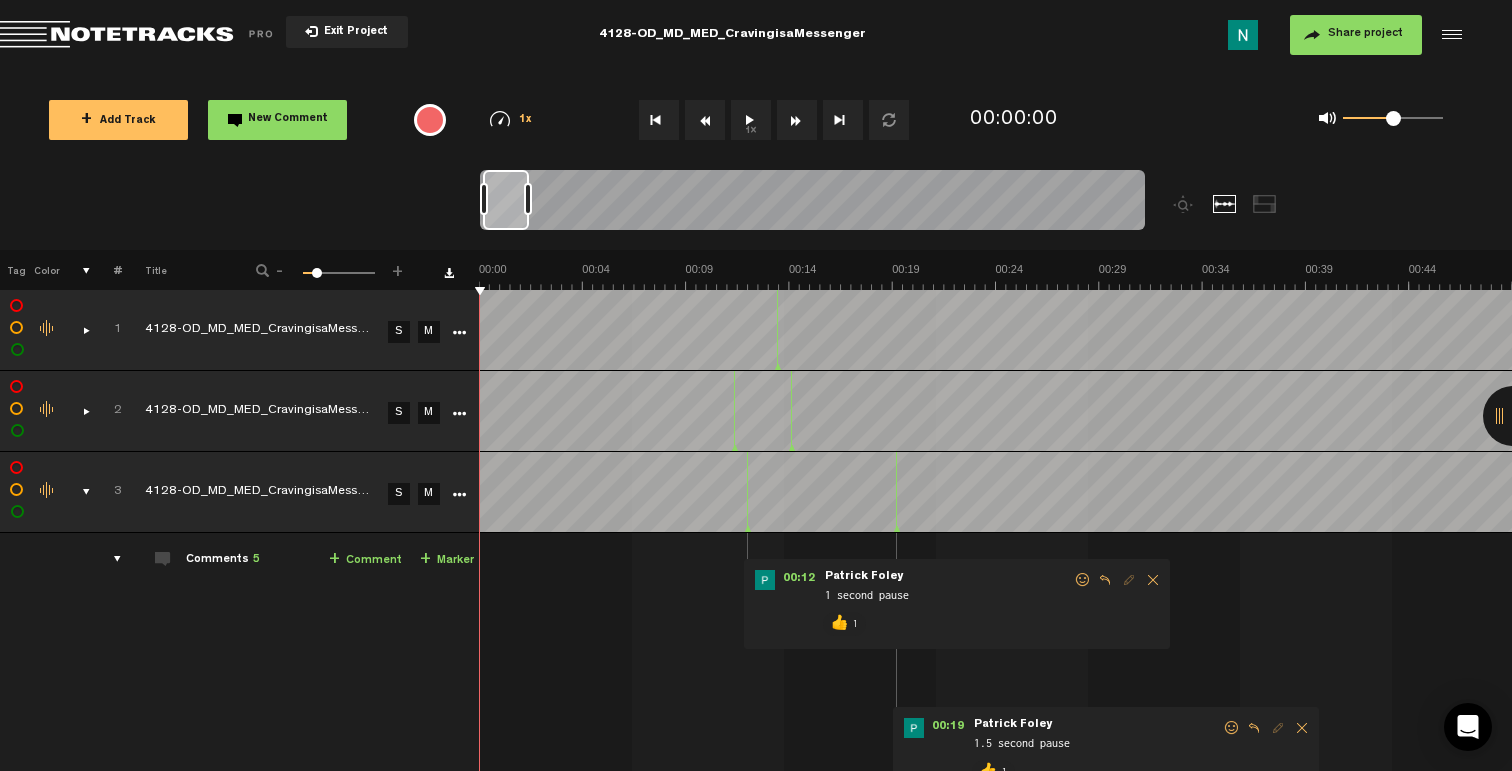 click at bounding box center (109, 492) 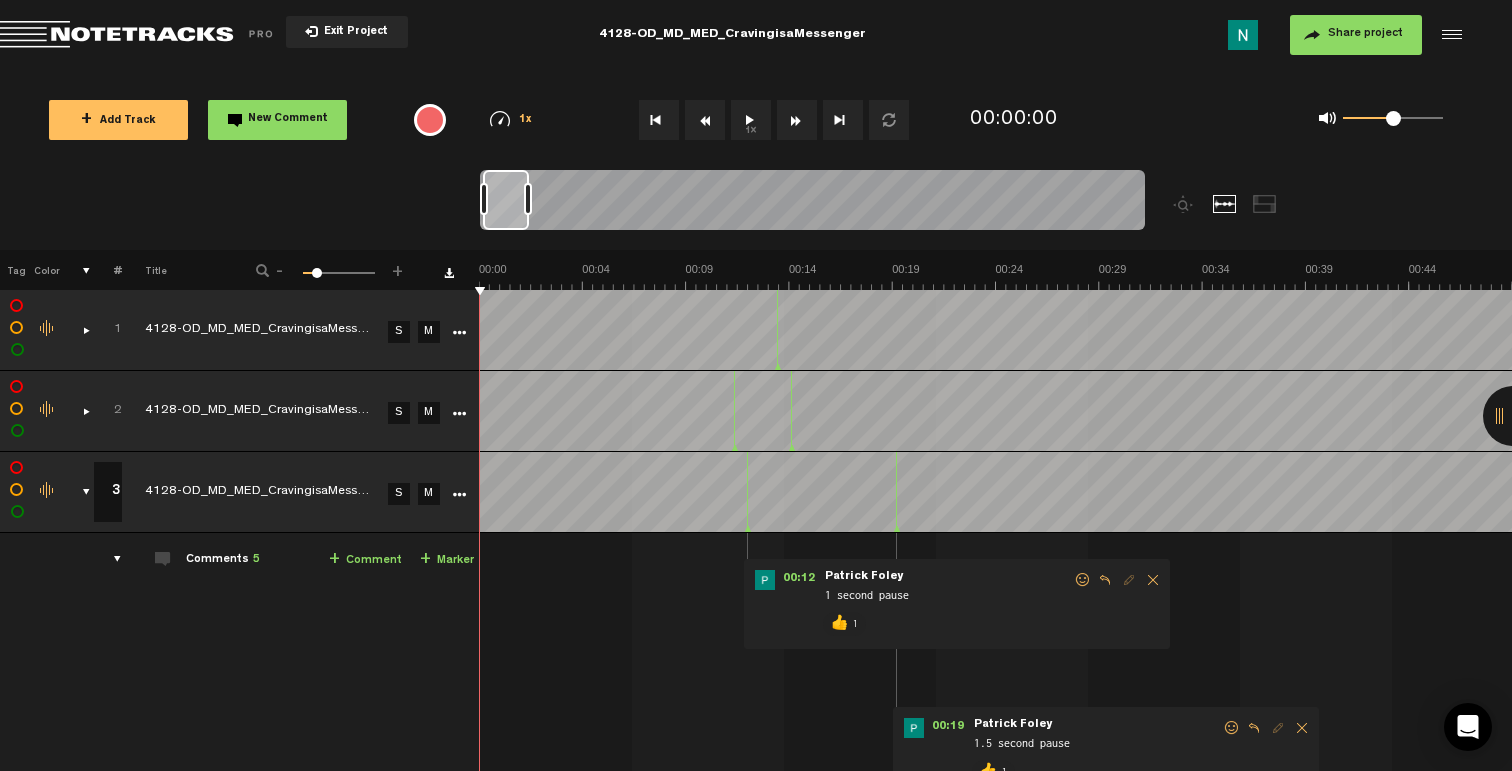 scroll, scrollTop: 0, scrollLeft: 4, axis: horizontal 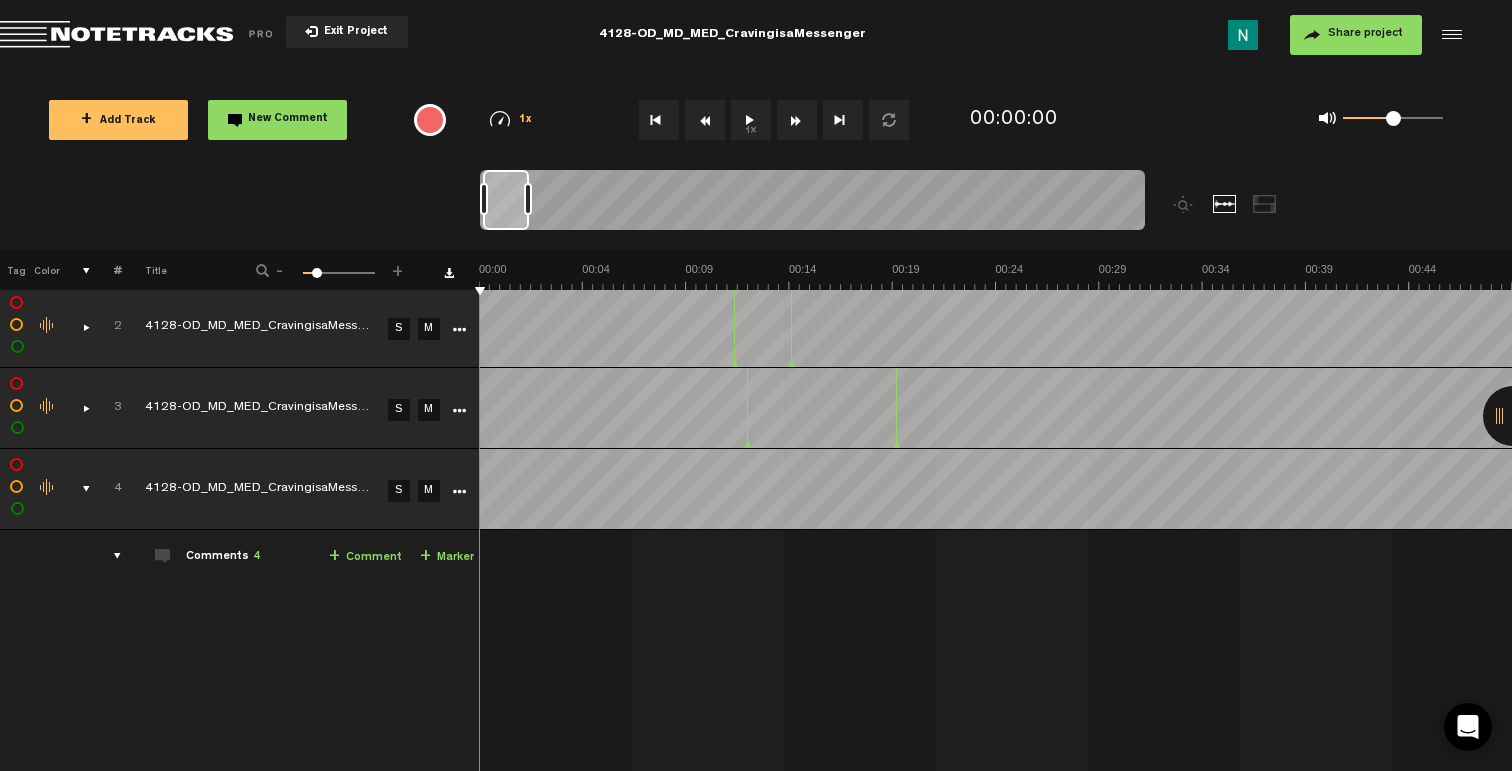 click at bounding box center (78, 489) 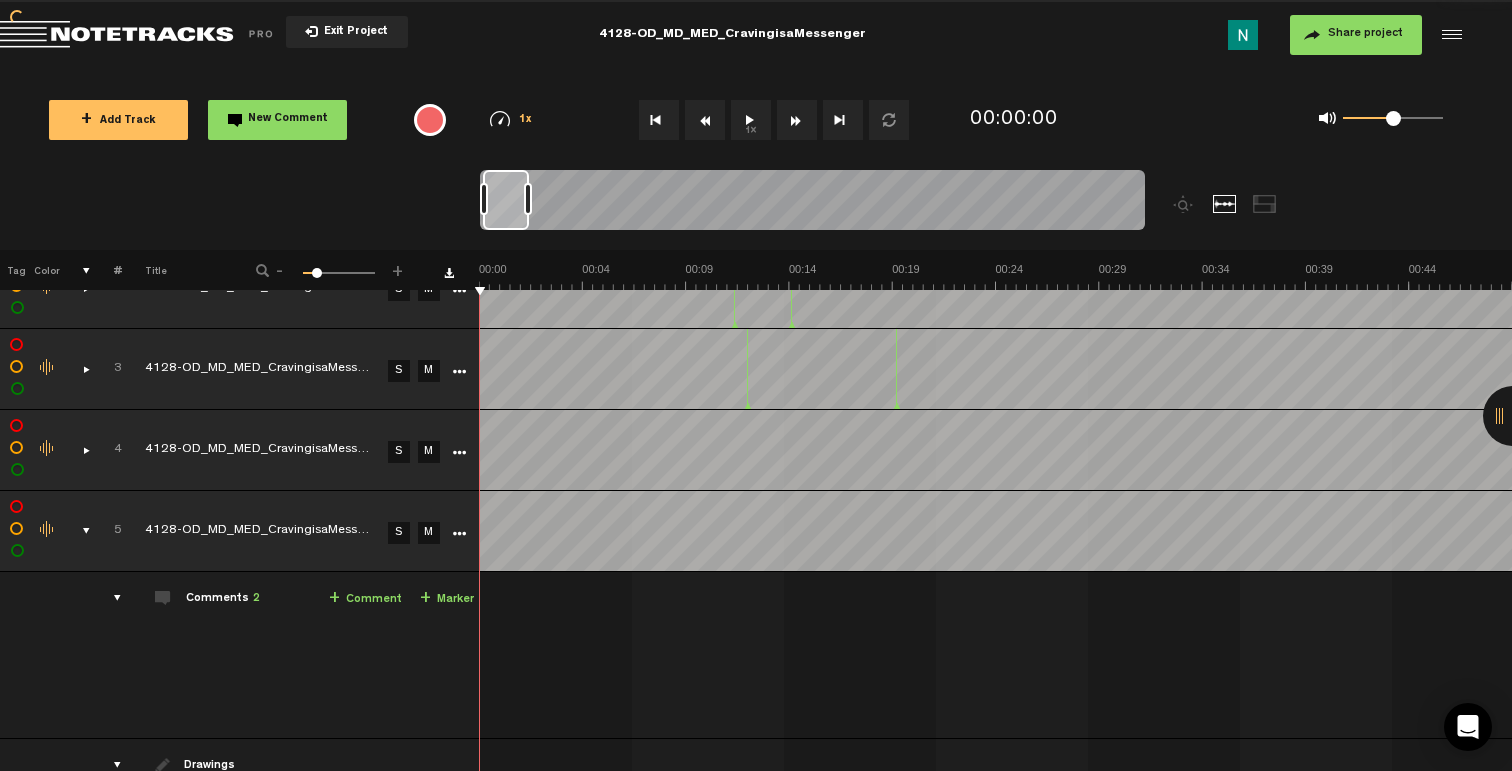 scroll, scrollTop: 136, scrollLeft: 0, axis: vertical 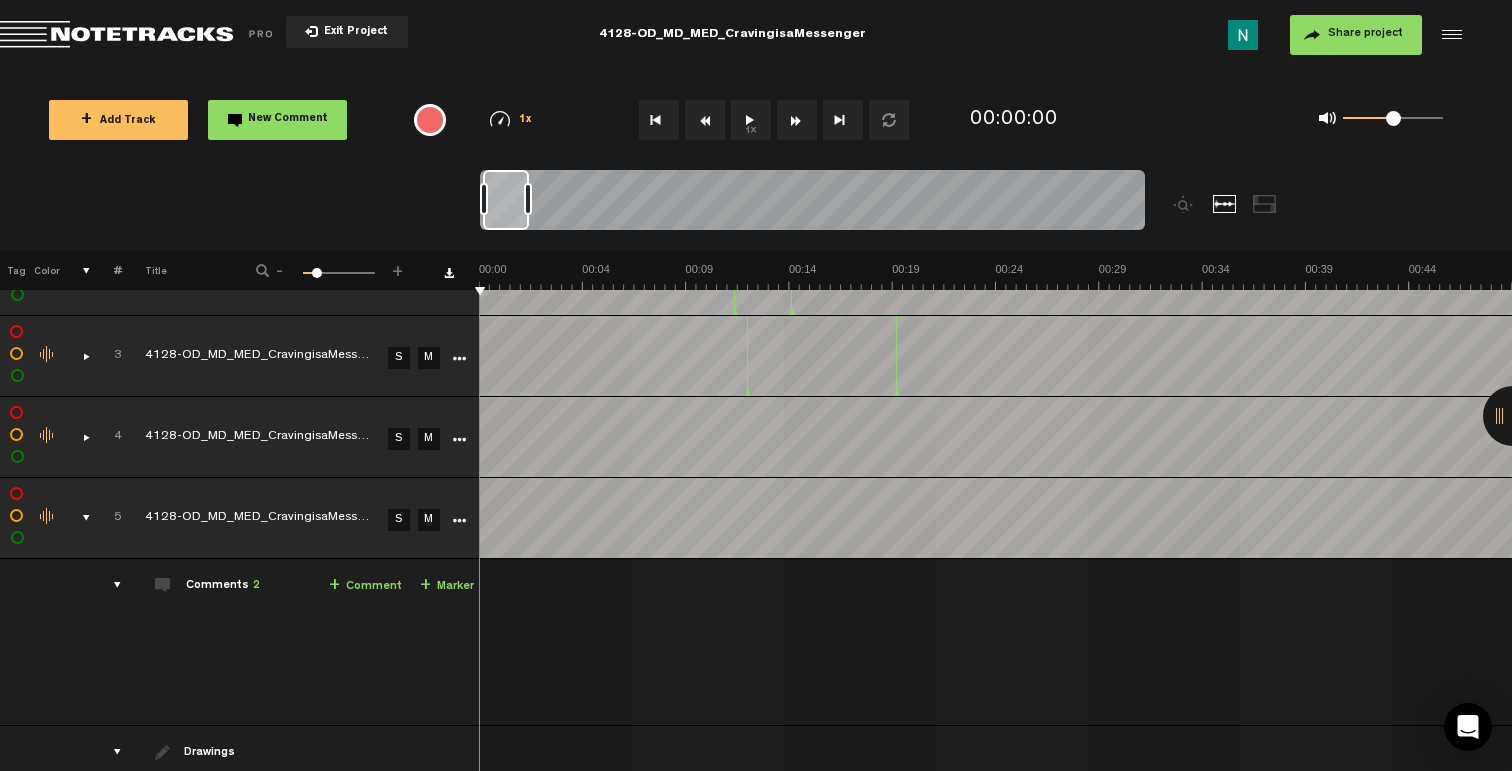 click at bounding box center [78, 518] 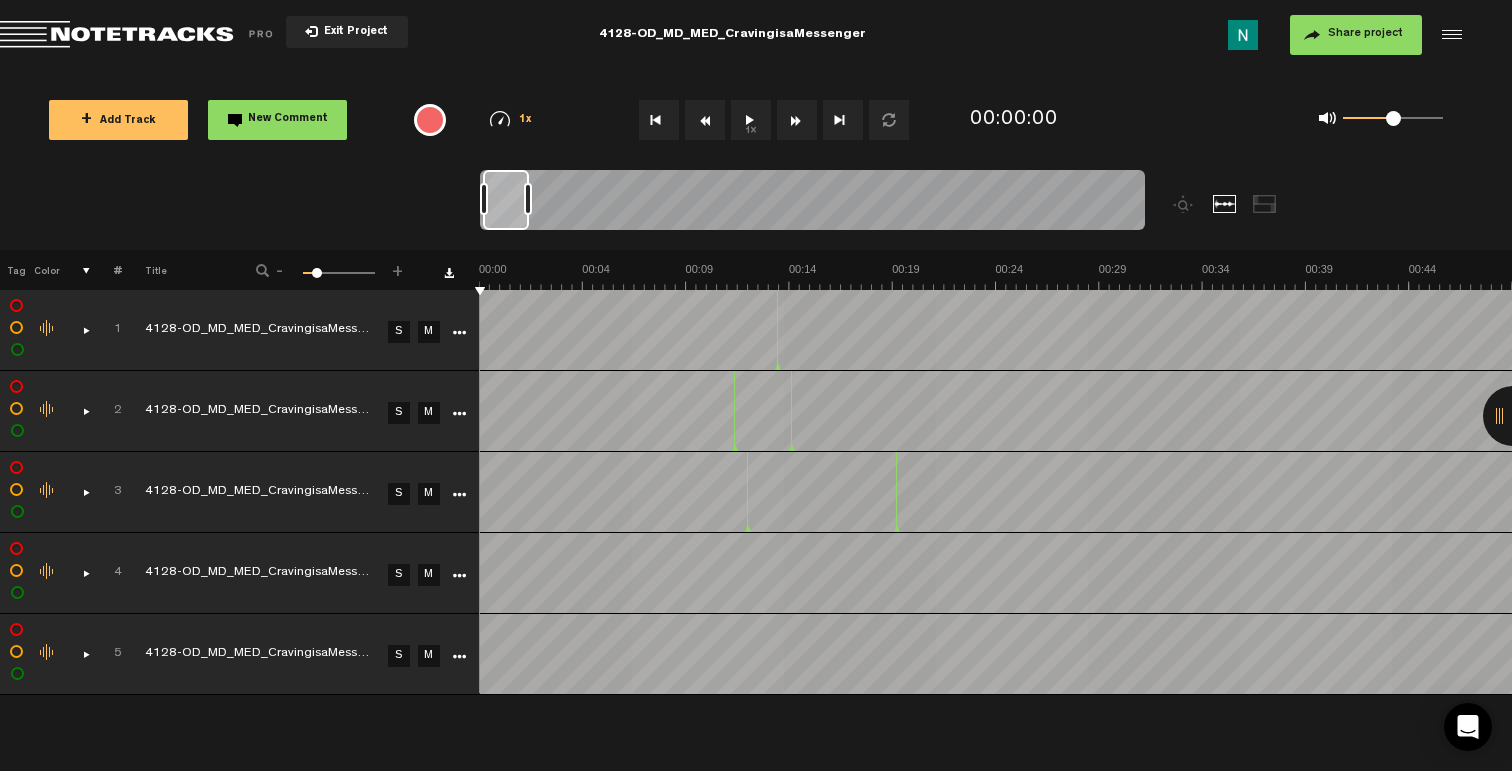 click at bounding box center (78, 654) 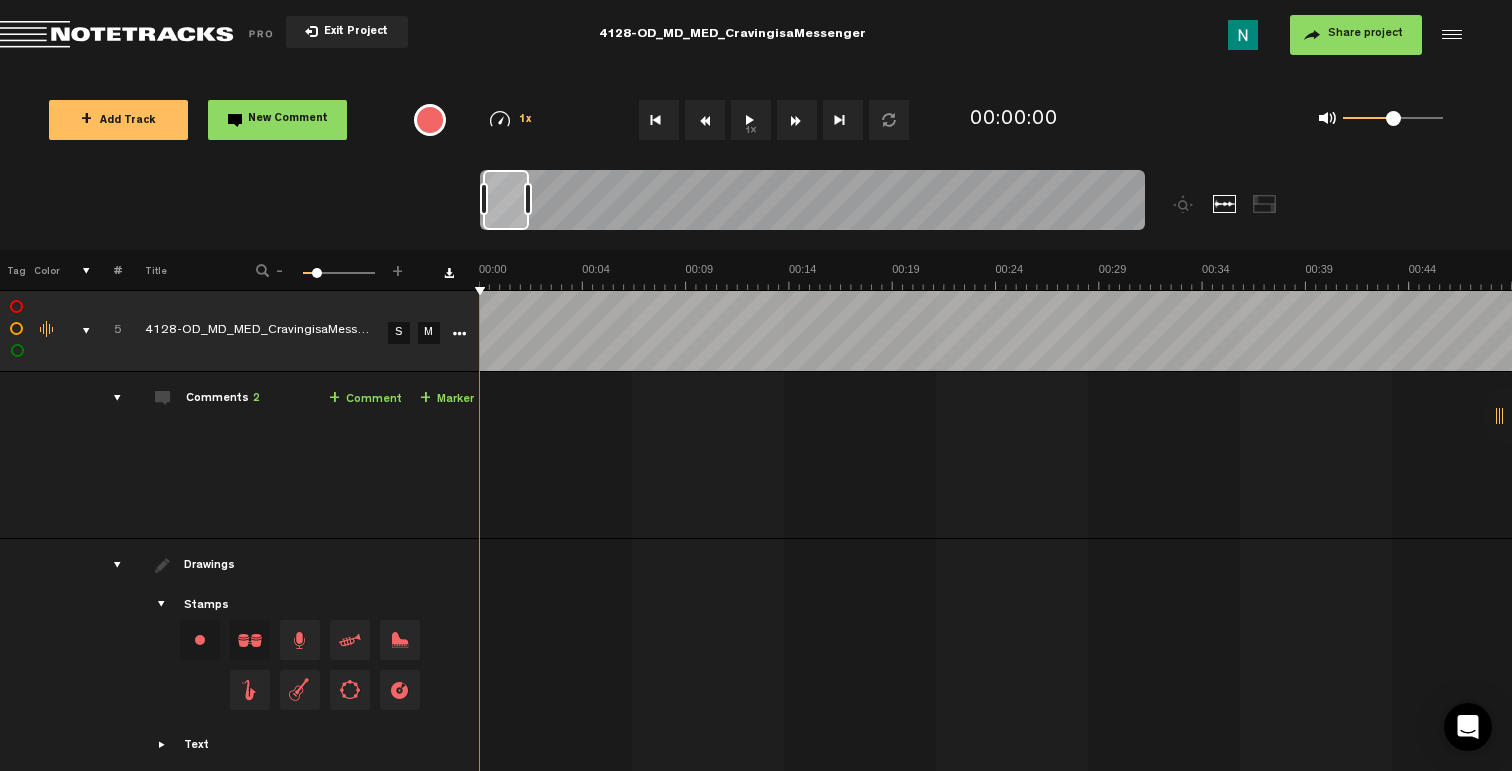 scroll, scrollTop: 294, scrollLeft: 0, axis: vertical 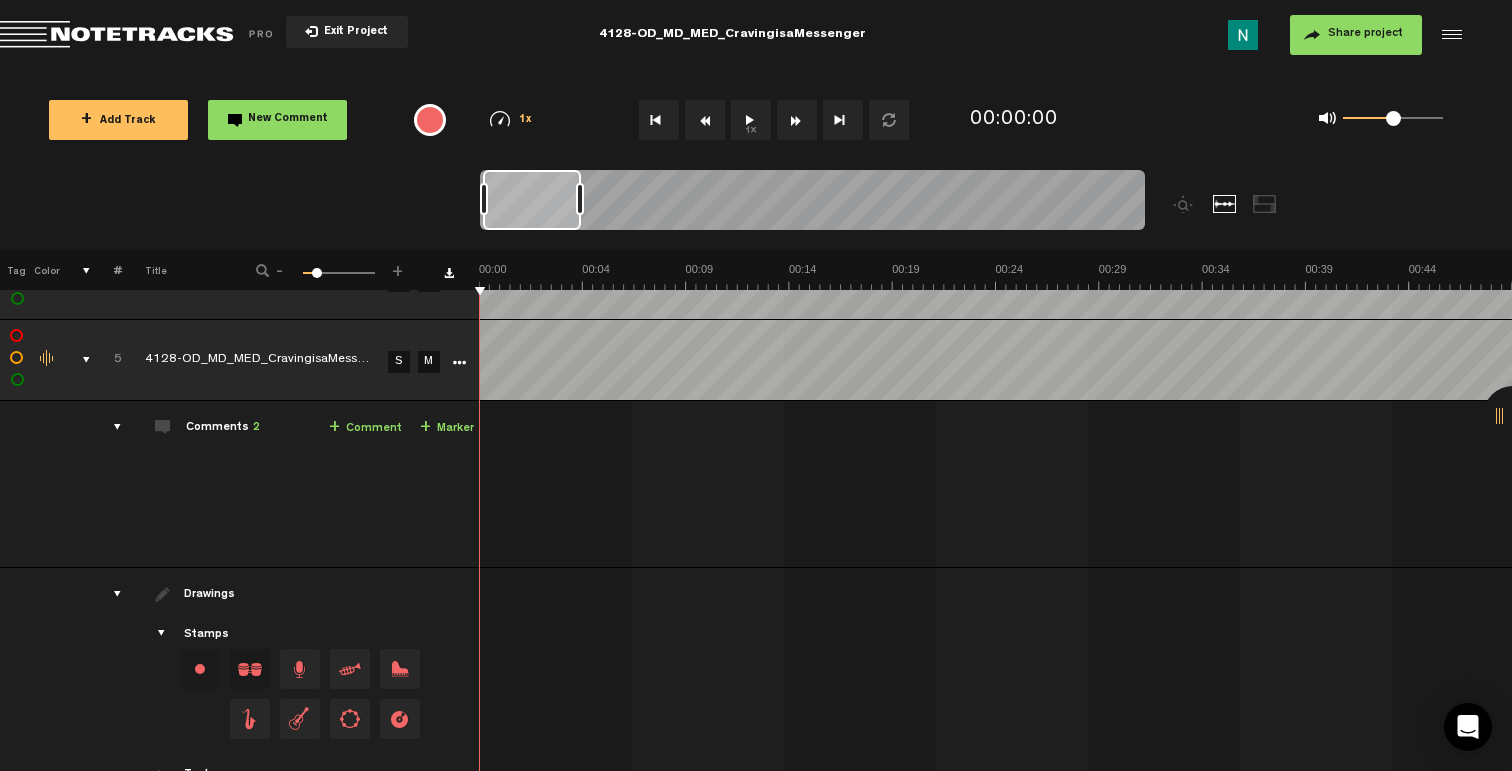 drag, startPoint x: 528, startPoint y: 199, endPoint x: 581, endPoint y: 203, distance: 53.15073 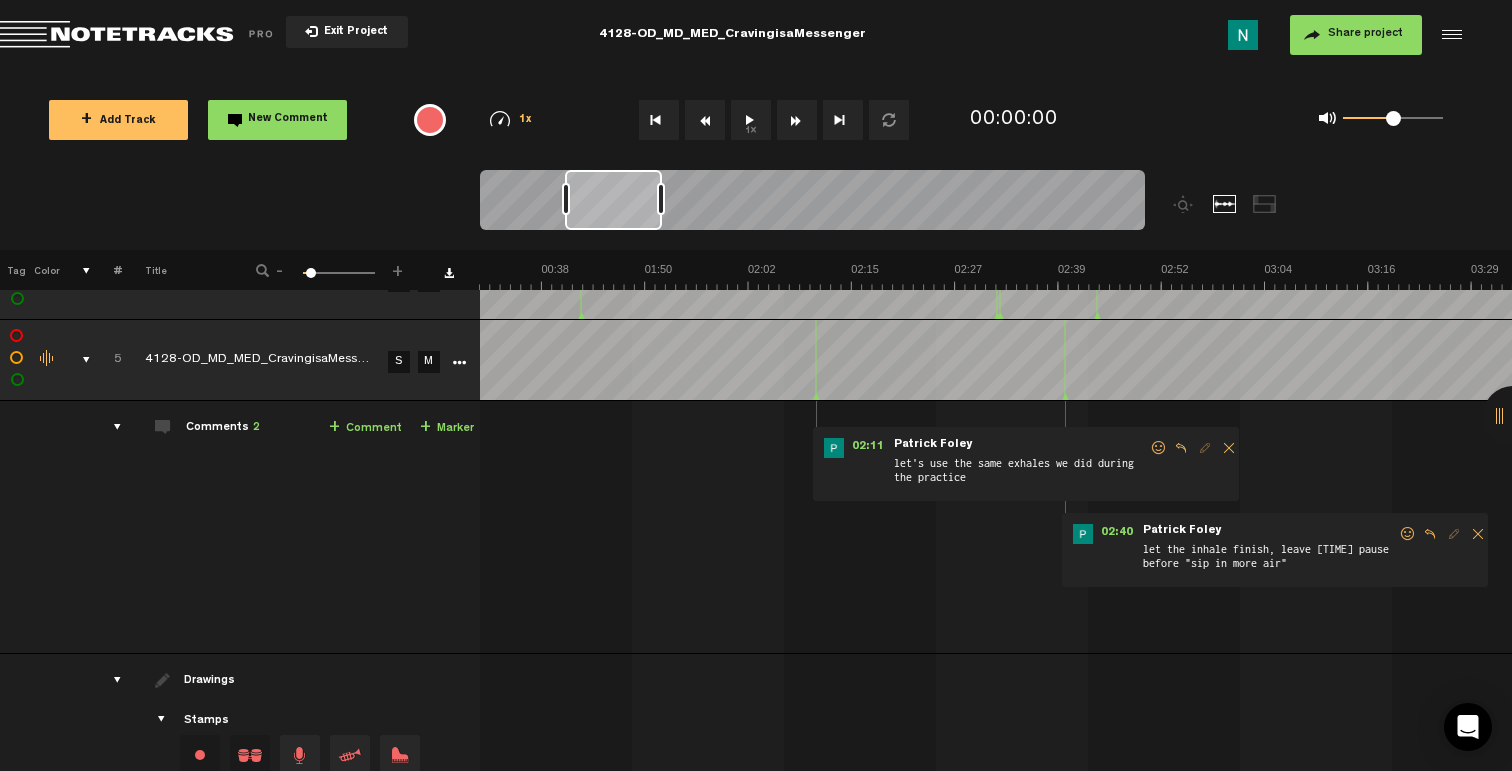 scroll, scrollTop: 0, scrollLeft: 848, axis: horizontal 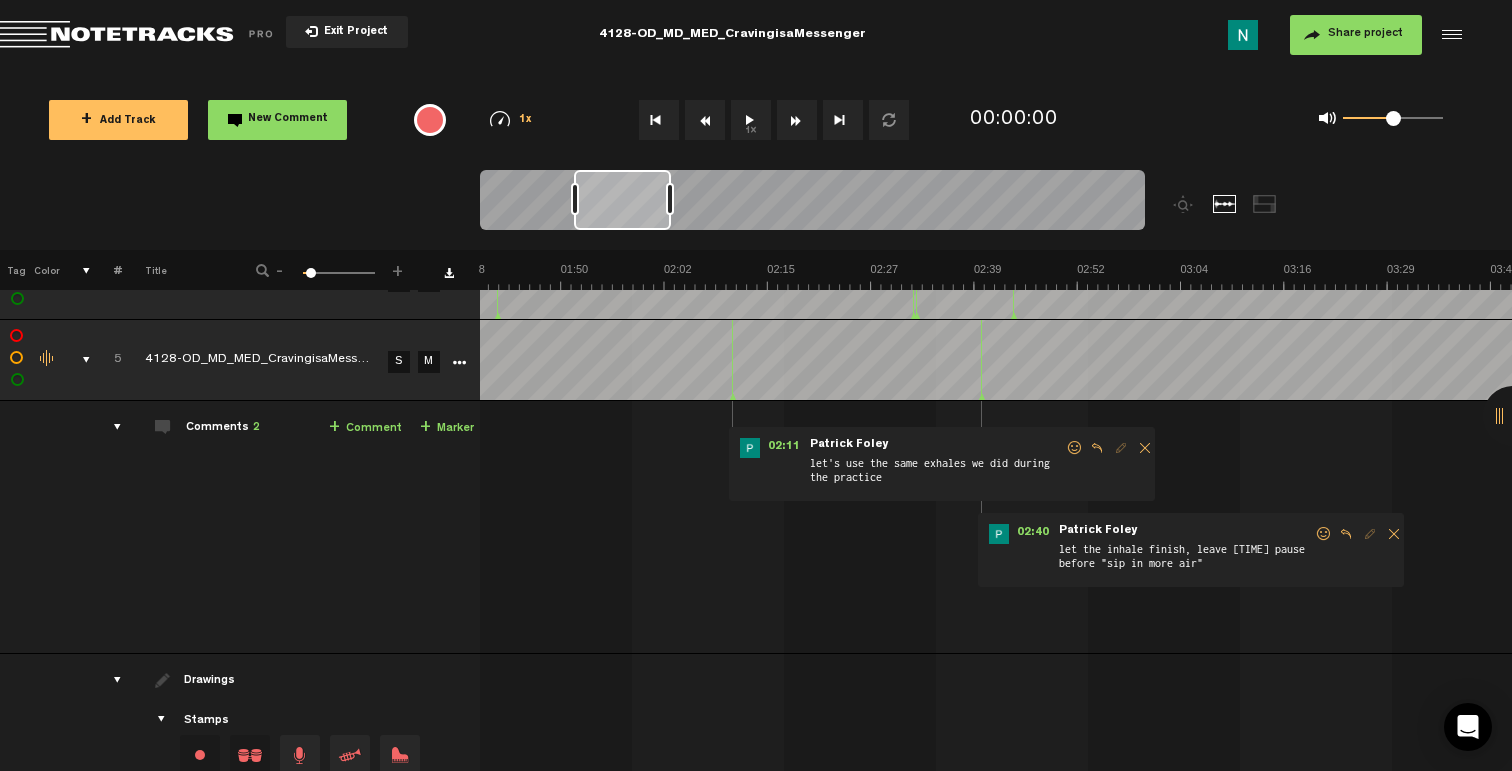drag, startPoint x: 520, startPoint y: 206, endPoint x: 611, endPoint y: 206, distance: 91 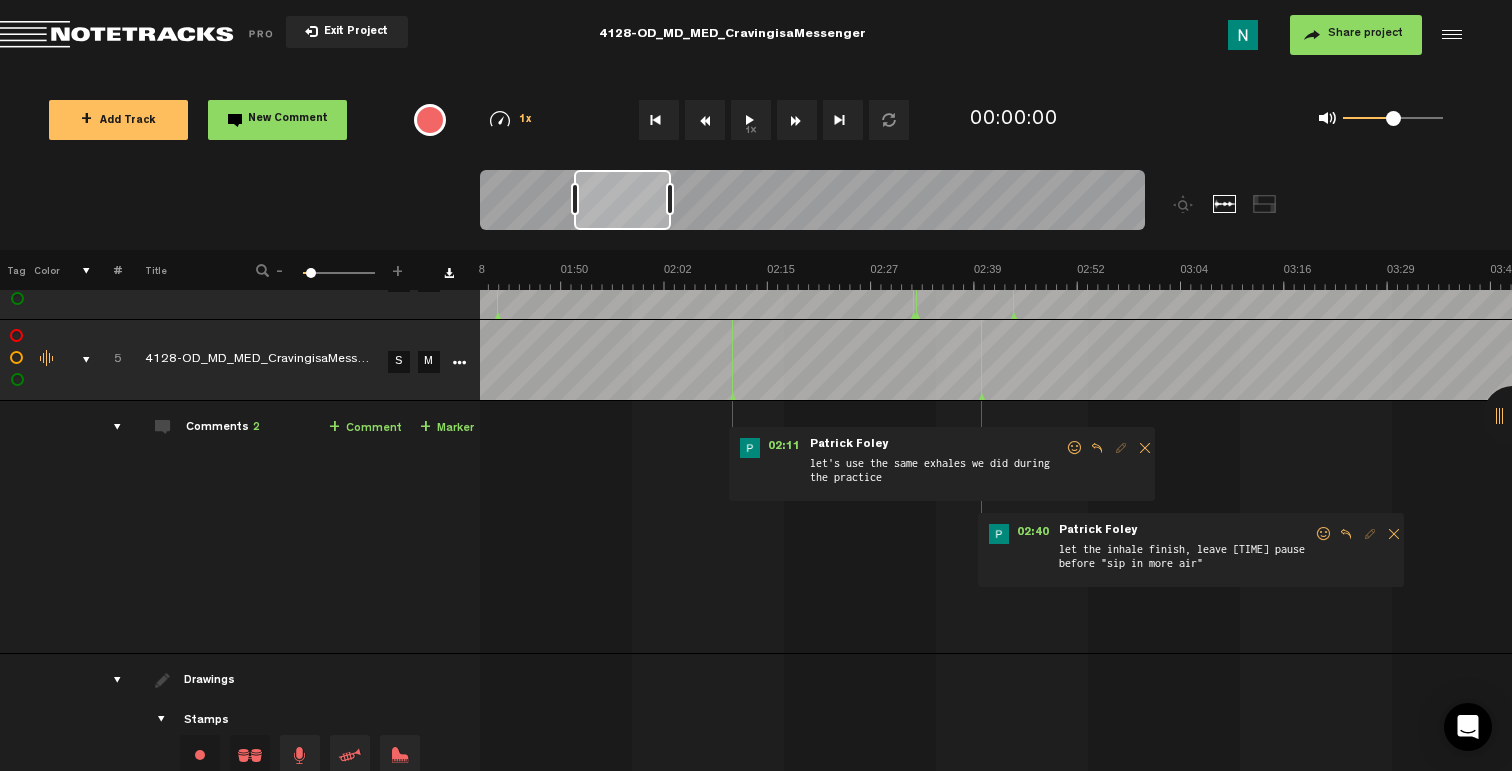 click at bounding box center [1324, 534] 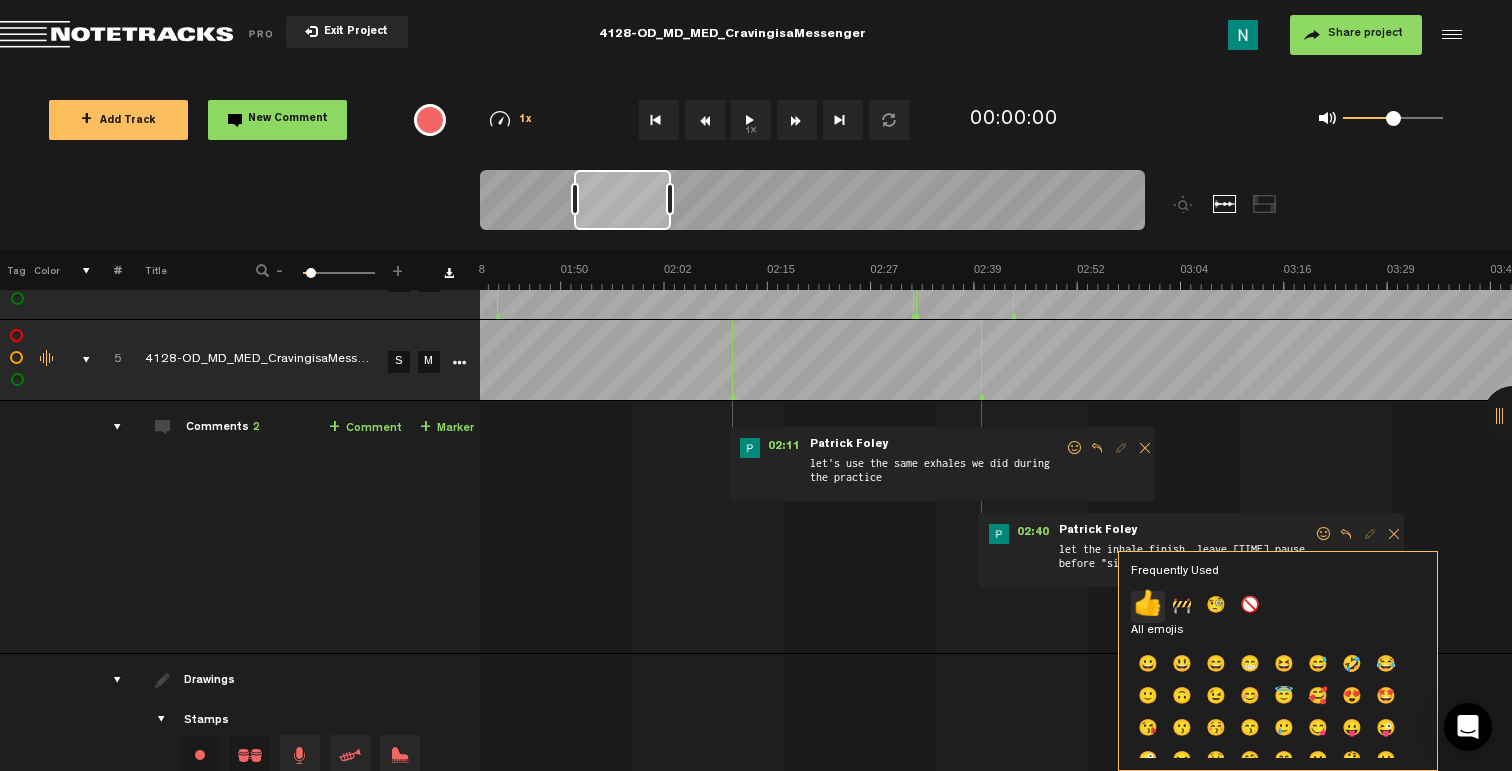 click on "👍" 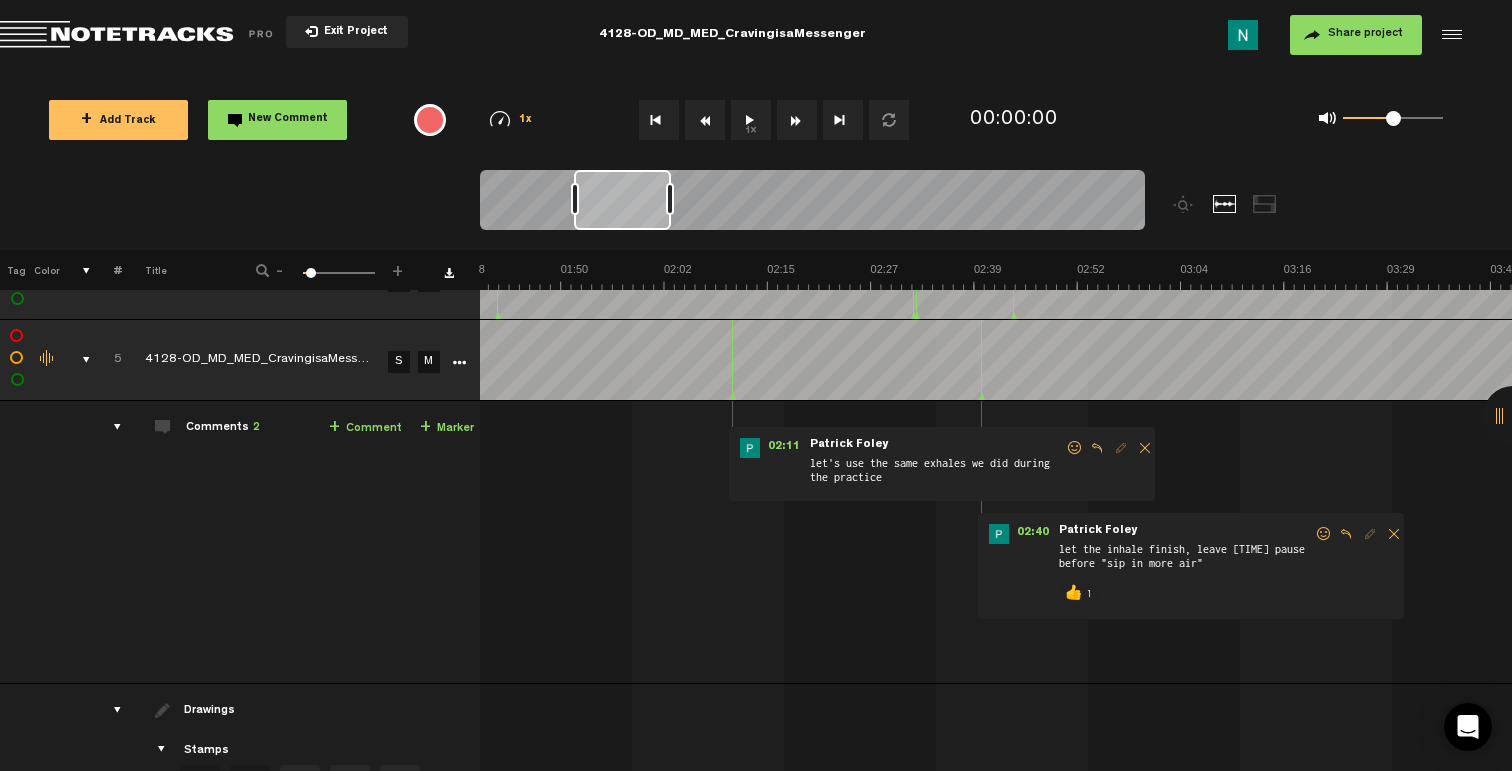 scroll, scrollTop: 0, scrollLeft: 608, axis: horizontal 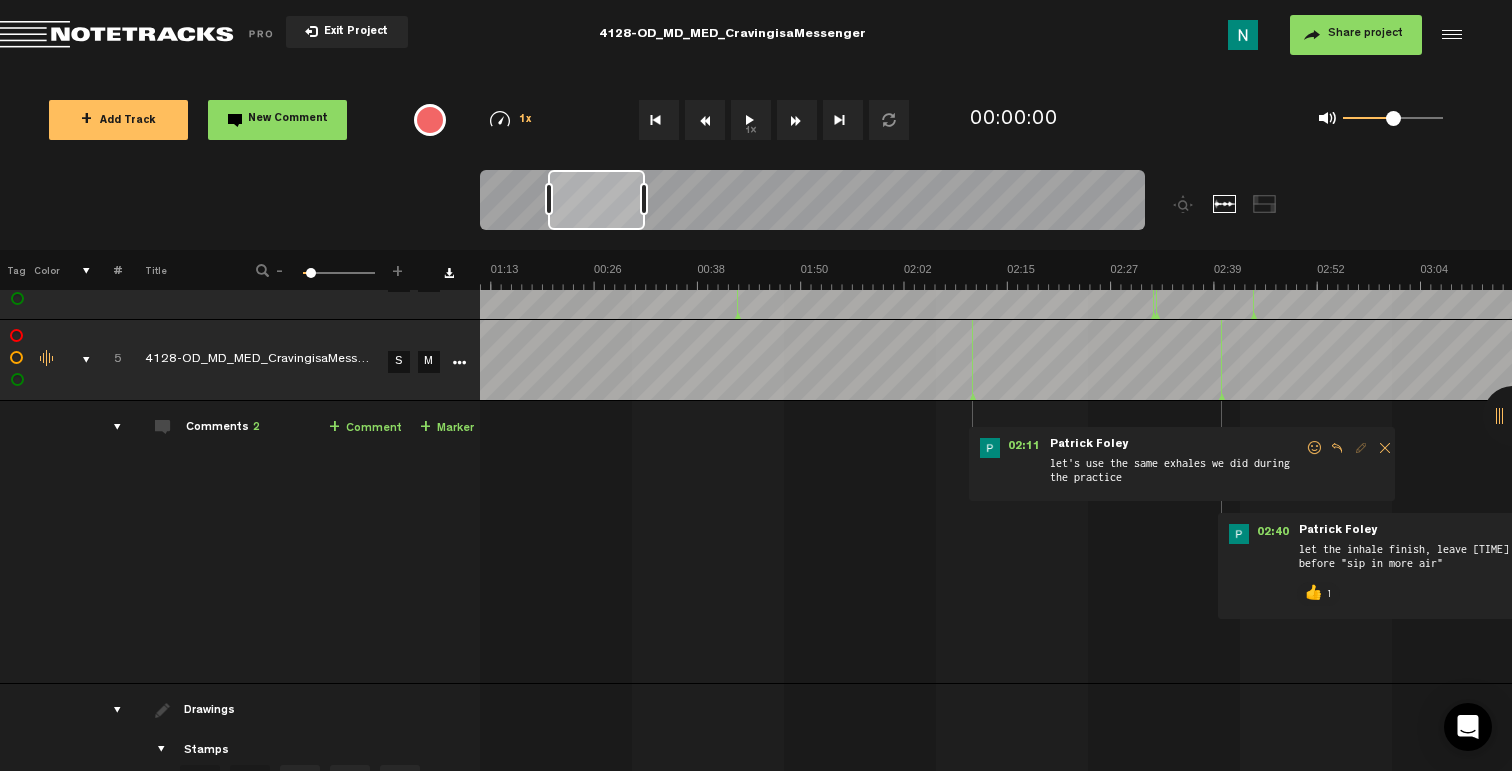 click at bounding box center (1315, 448) 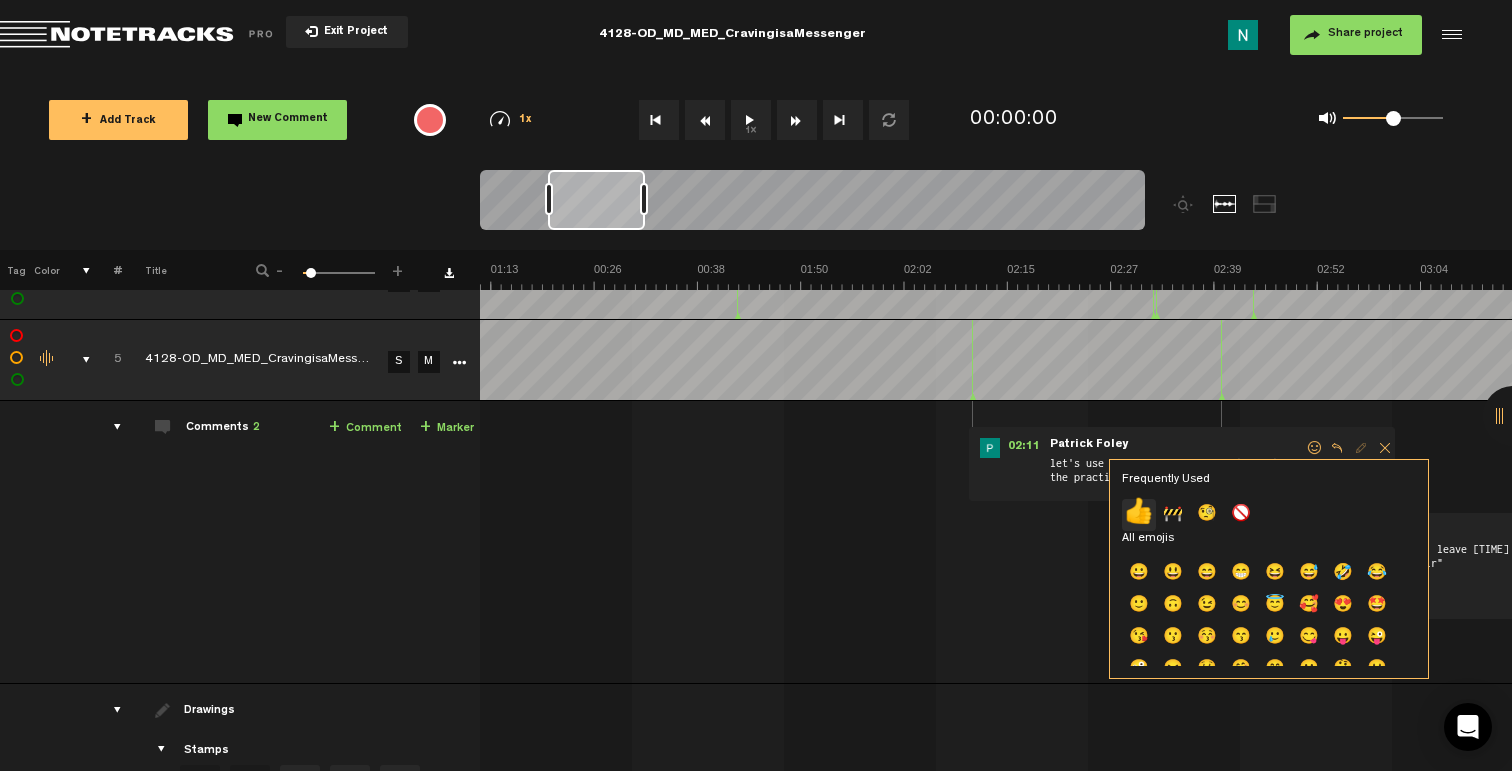 click on "👍" 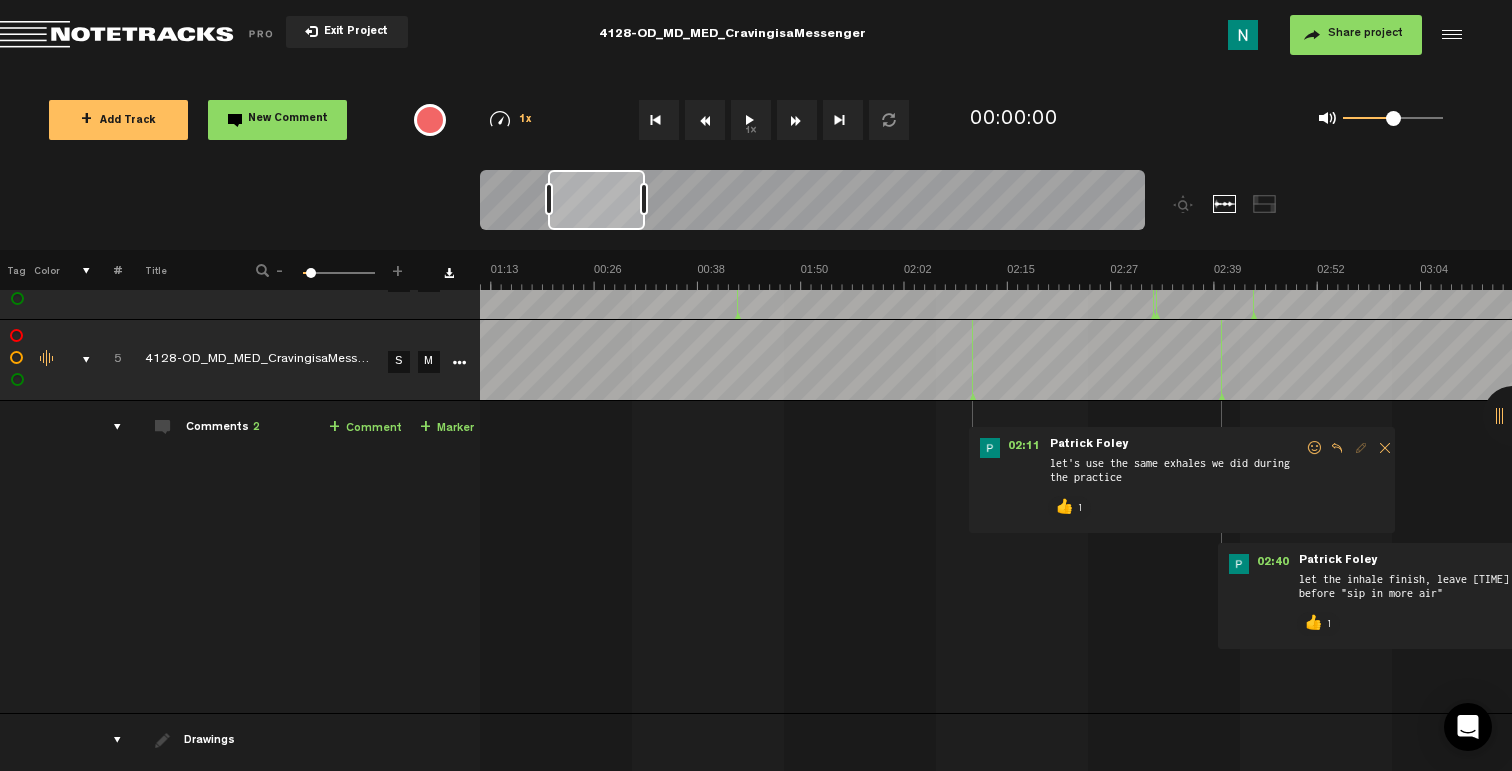 click at bounding box center [78, 360] 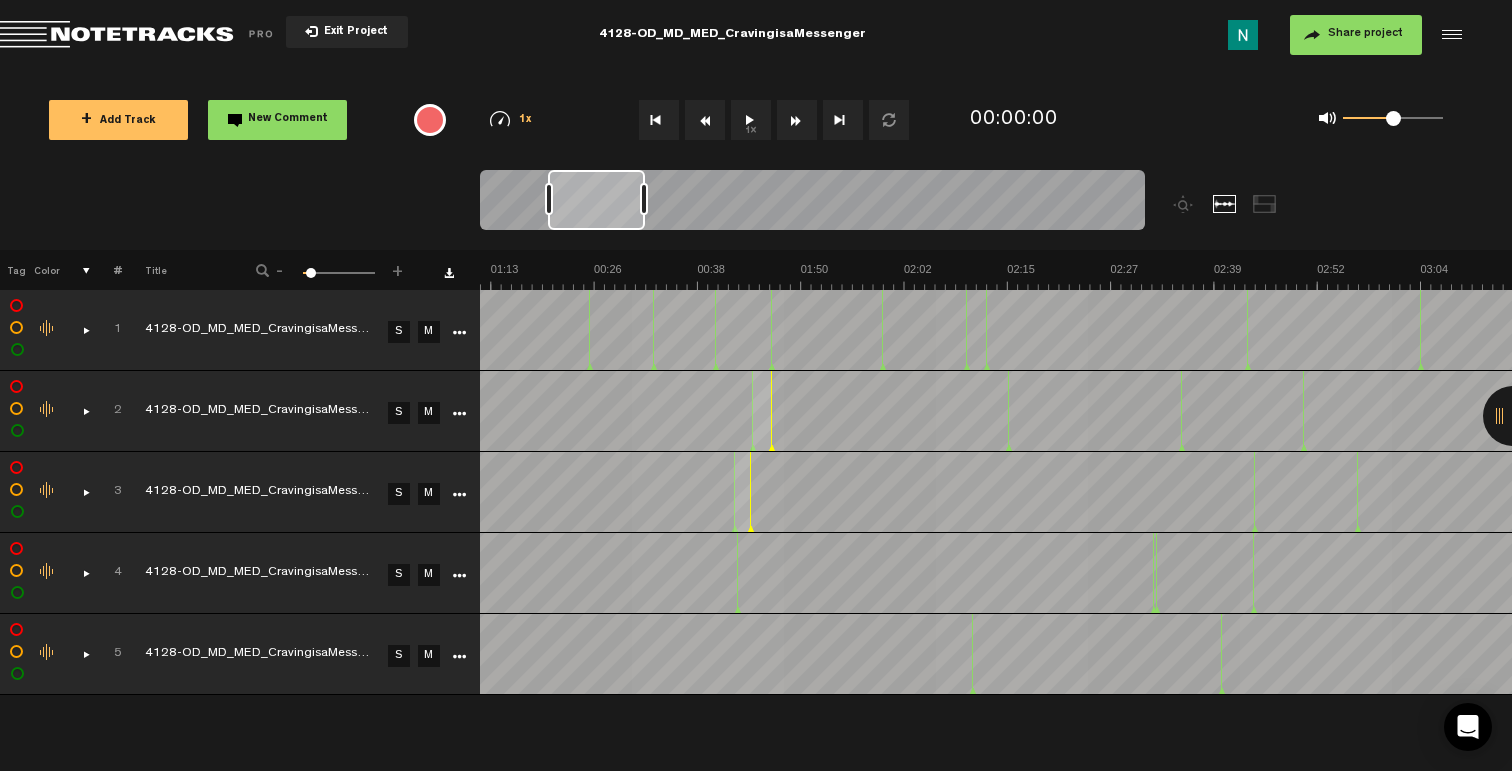 scroll, scrollTop: 0, scrollLeft: 0, axis: both 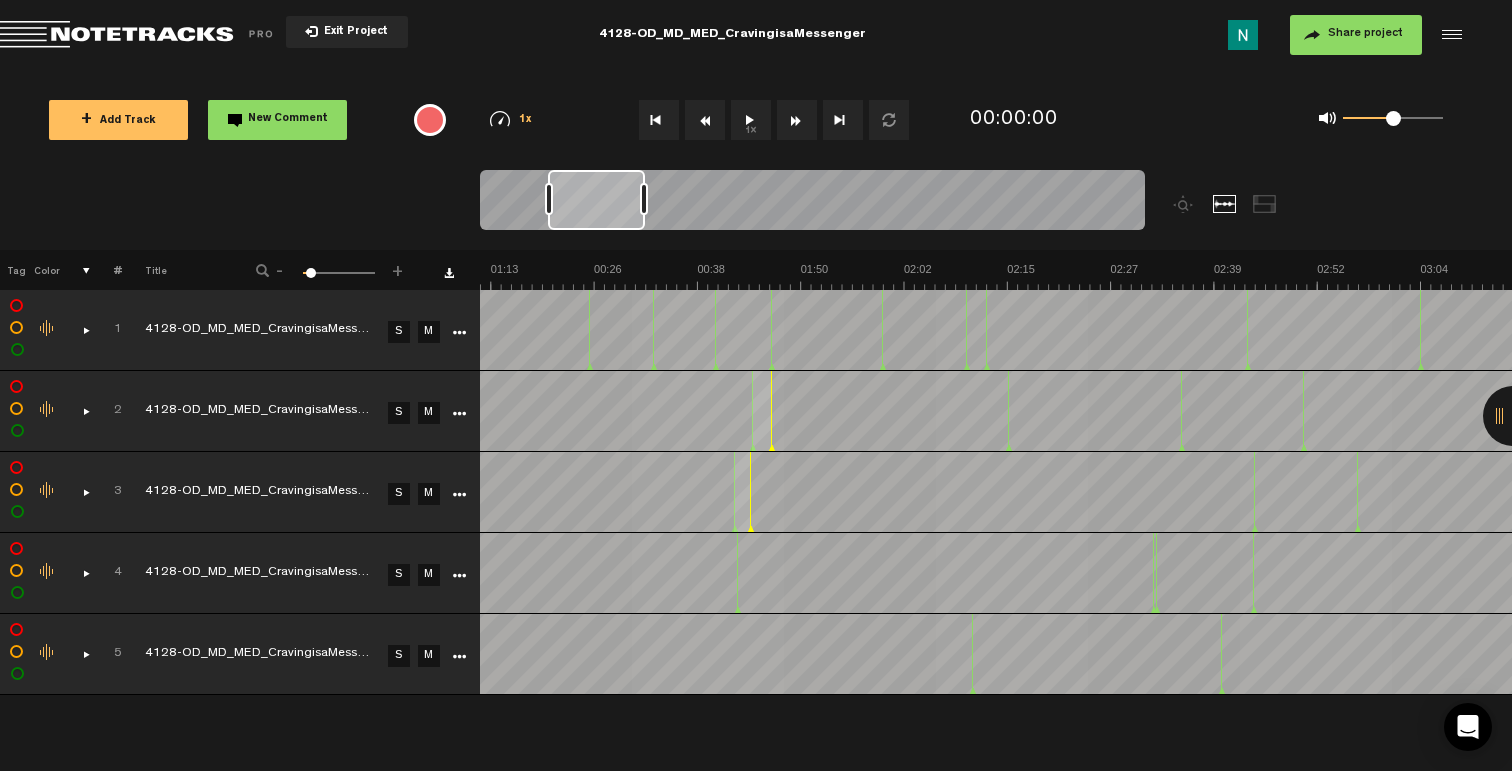 click on "+ Add Track
New Comment" at bounding box center (208, 120) 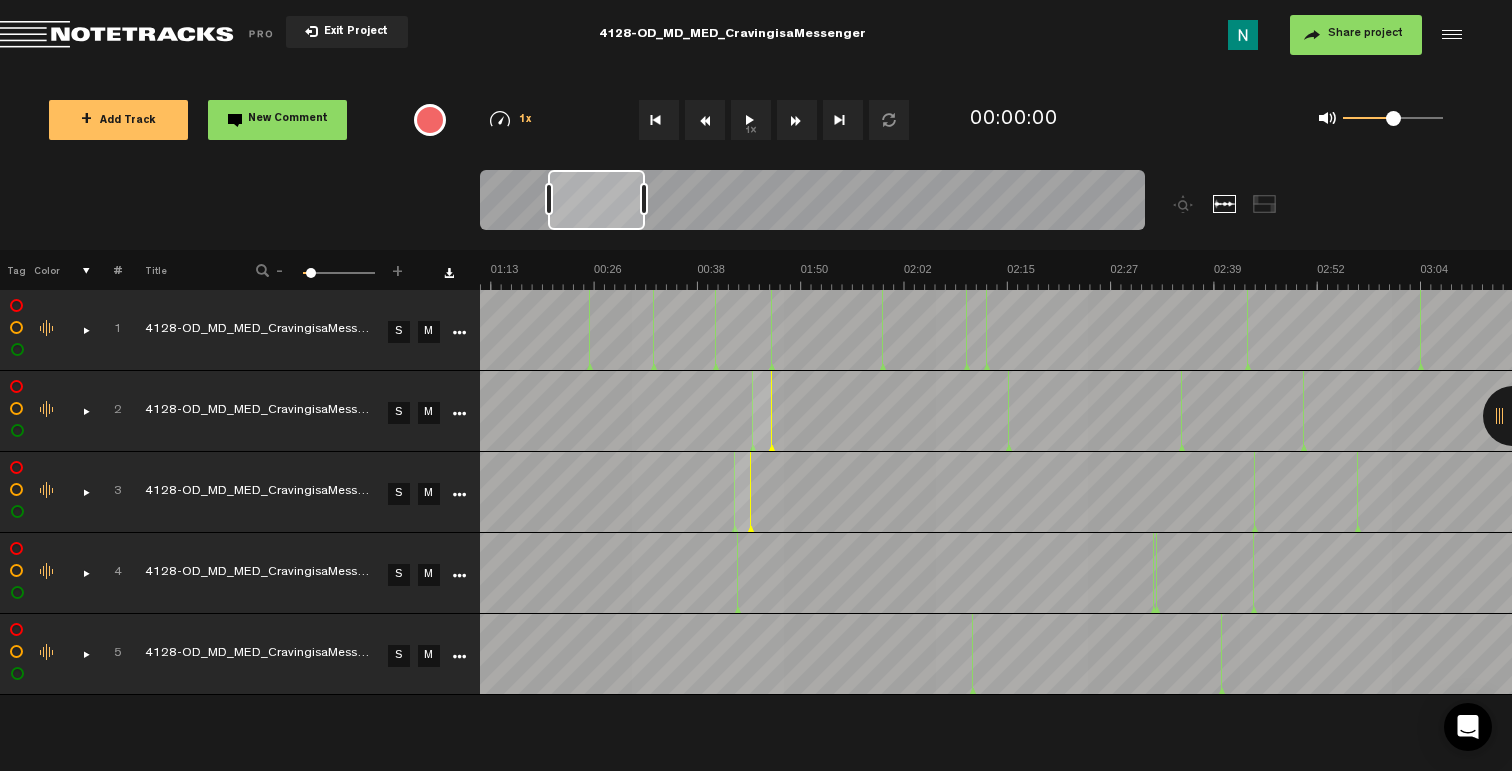 click on "+ Add Track" at bounding box center [118, 120] 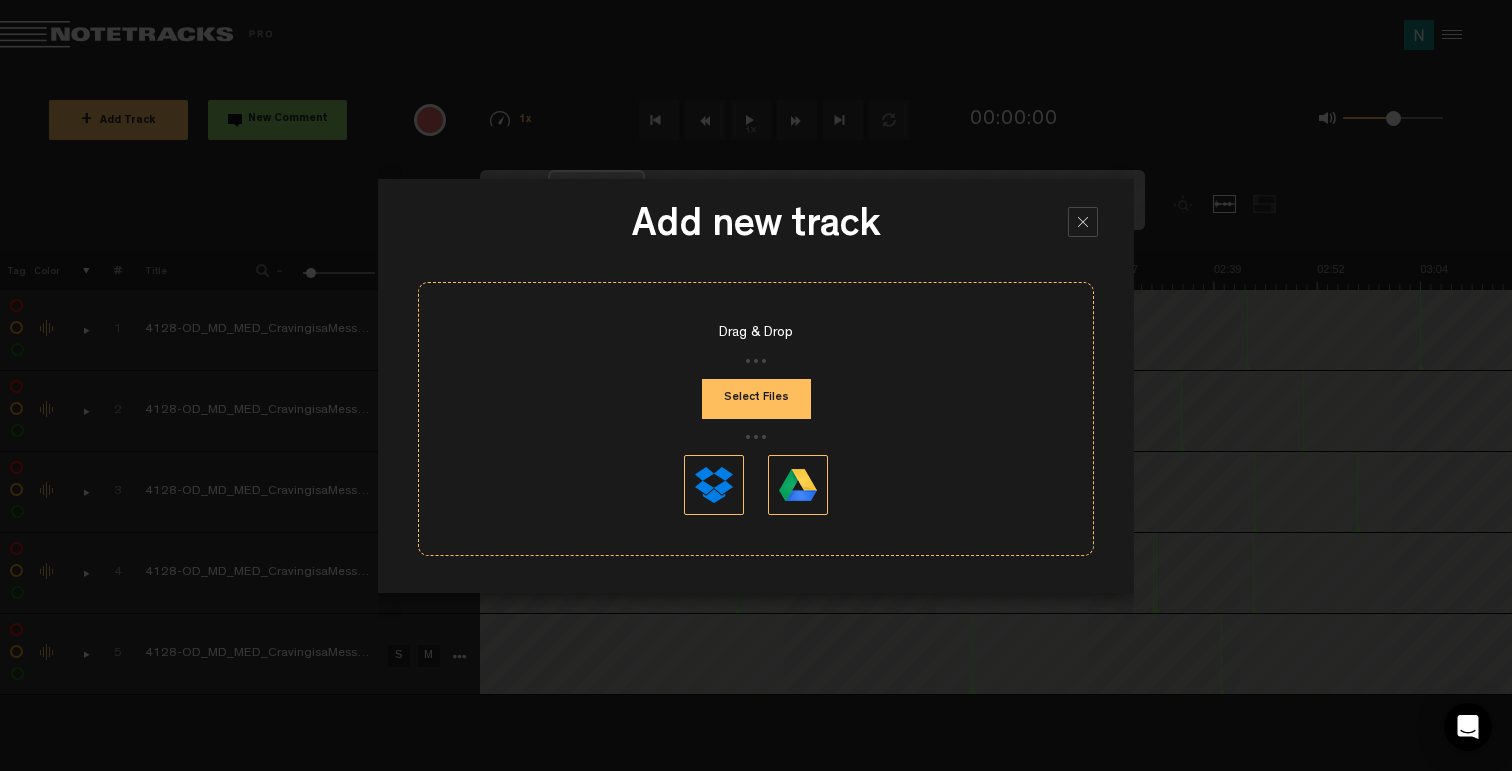 click on "Select Files" at bounding box center (756, 399) 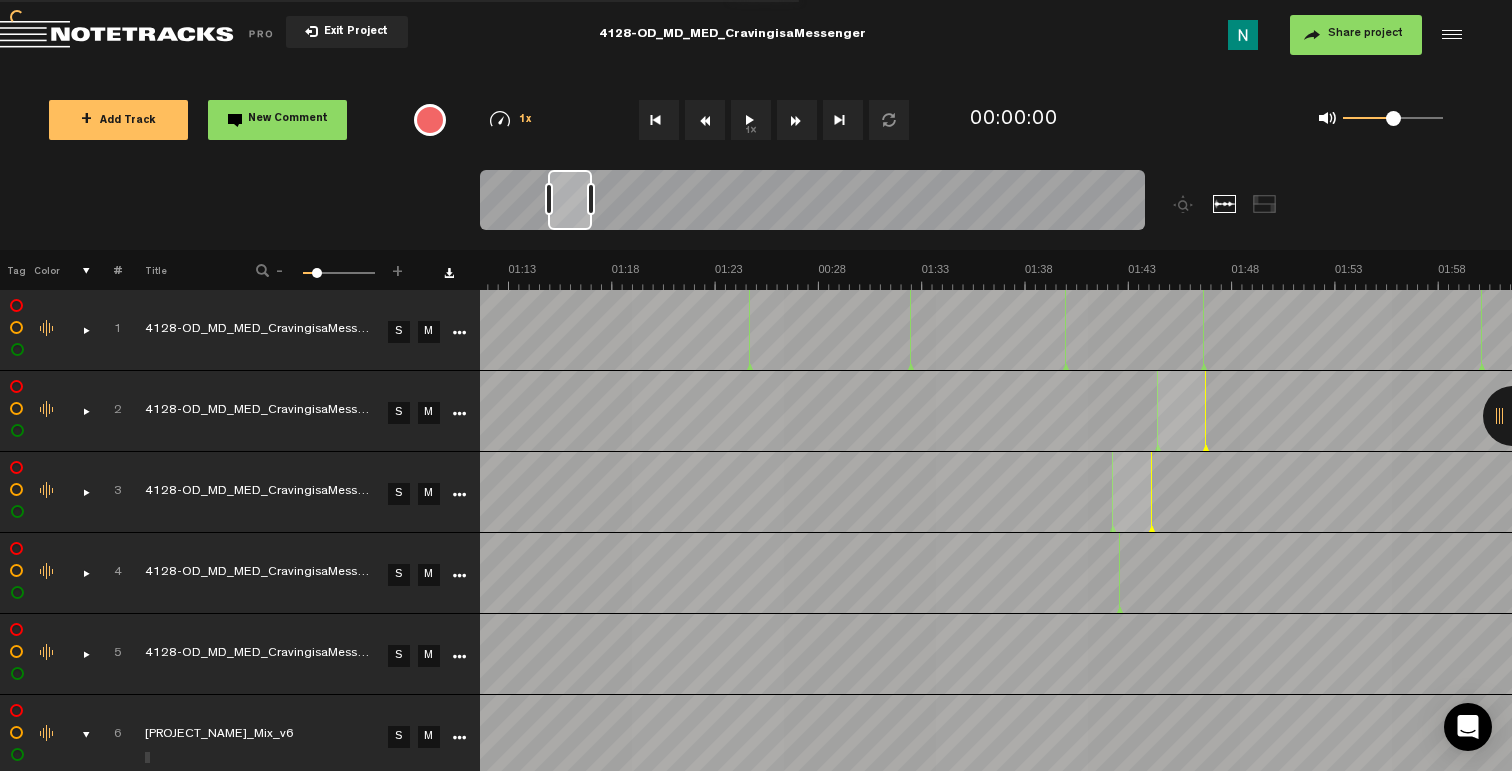 scroll, scrollTop: 0, scrollLeft: 1520, axis: horizontal 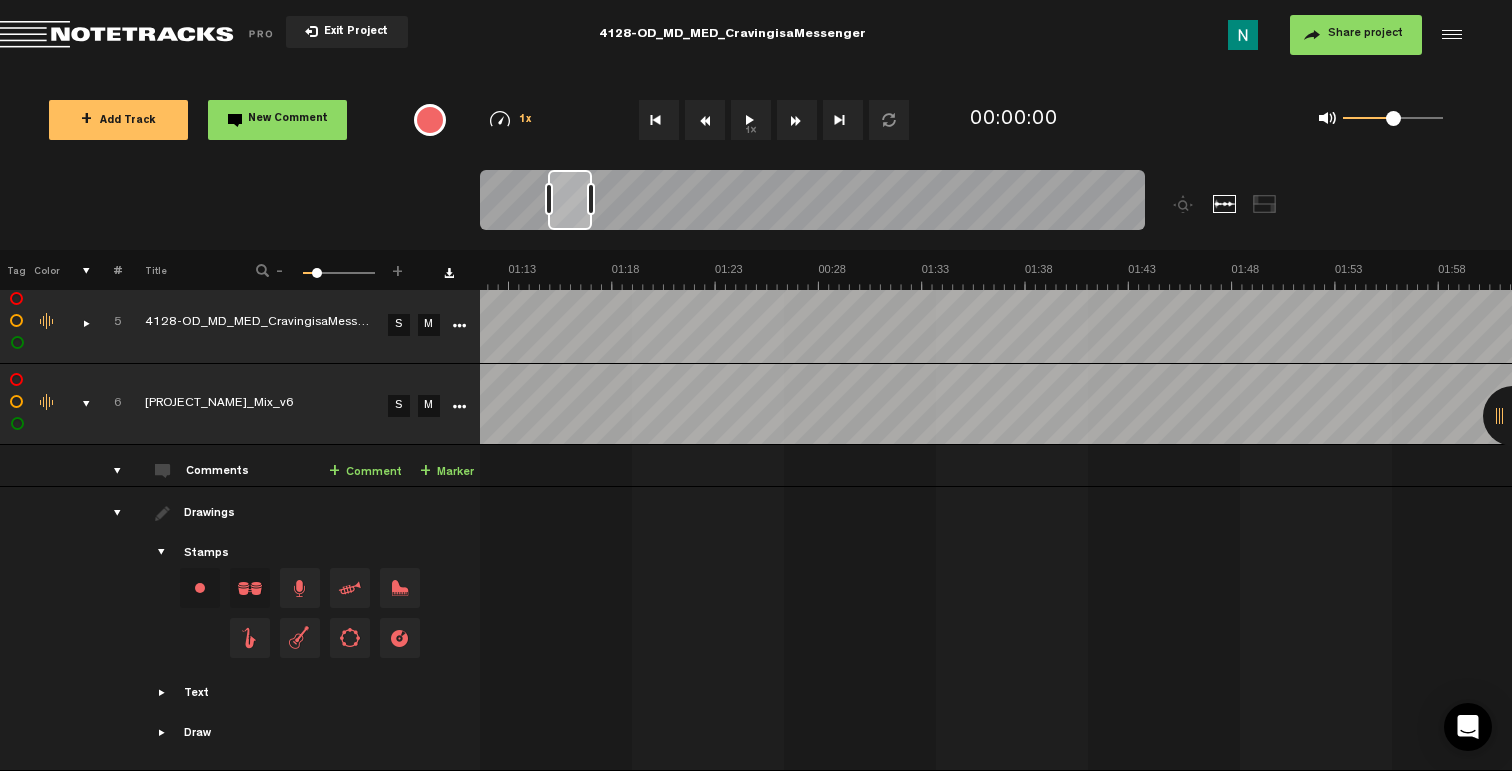 click at bounding box center [78, 404] 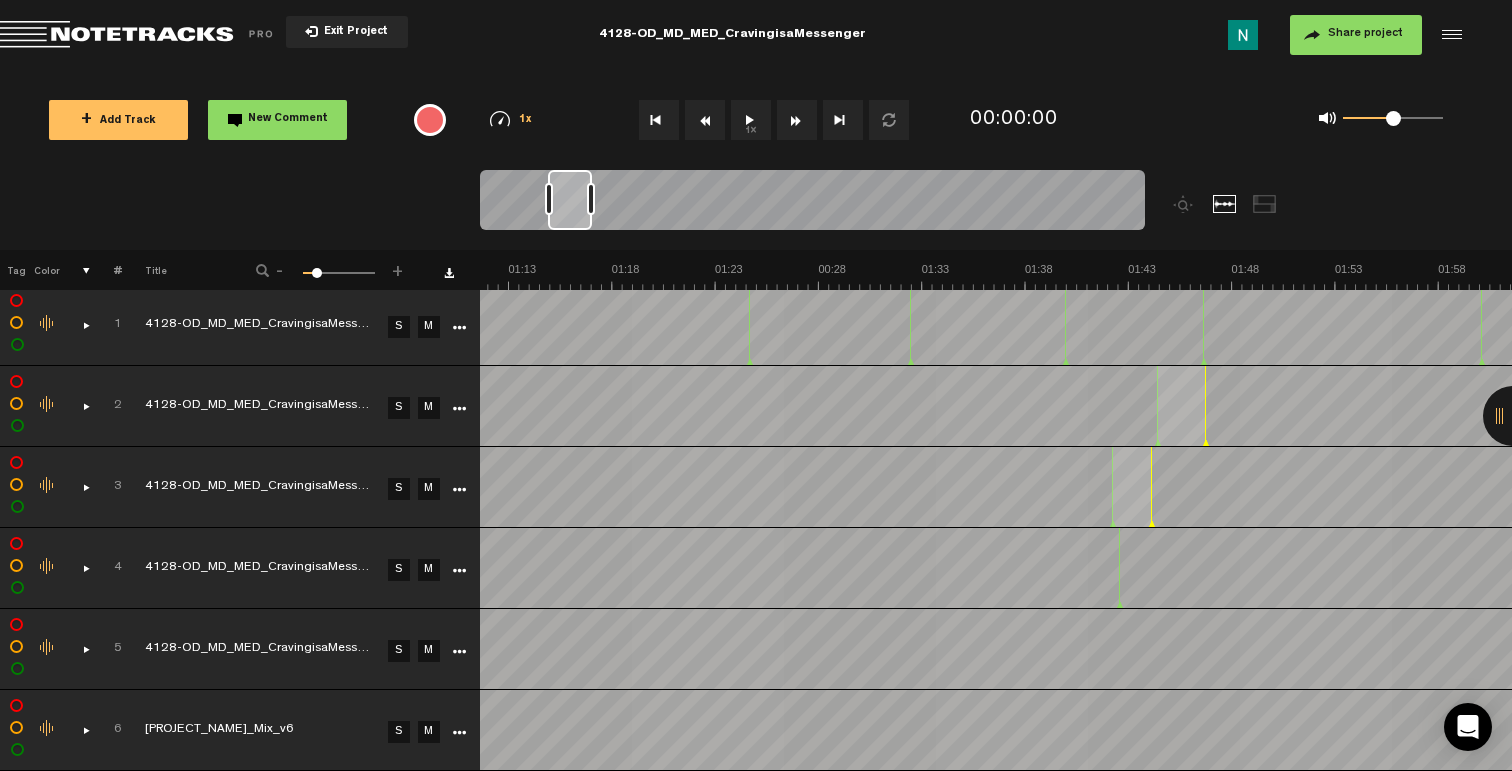 scroll, scrollTop: 20, scrollLeft: 0, axis: vertical 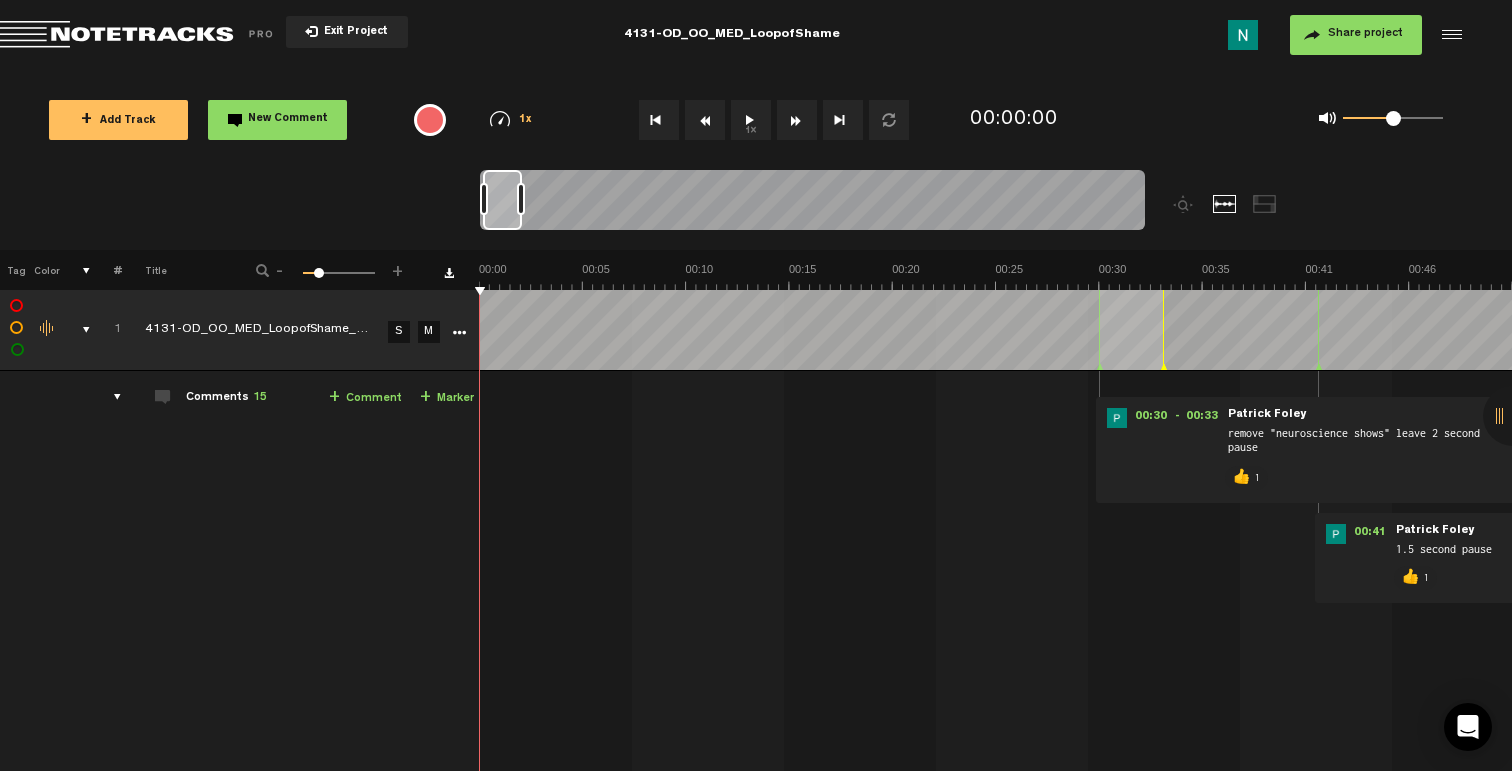 click at bounding box center [78, 330] 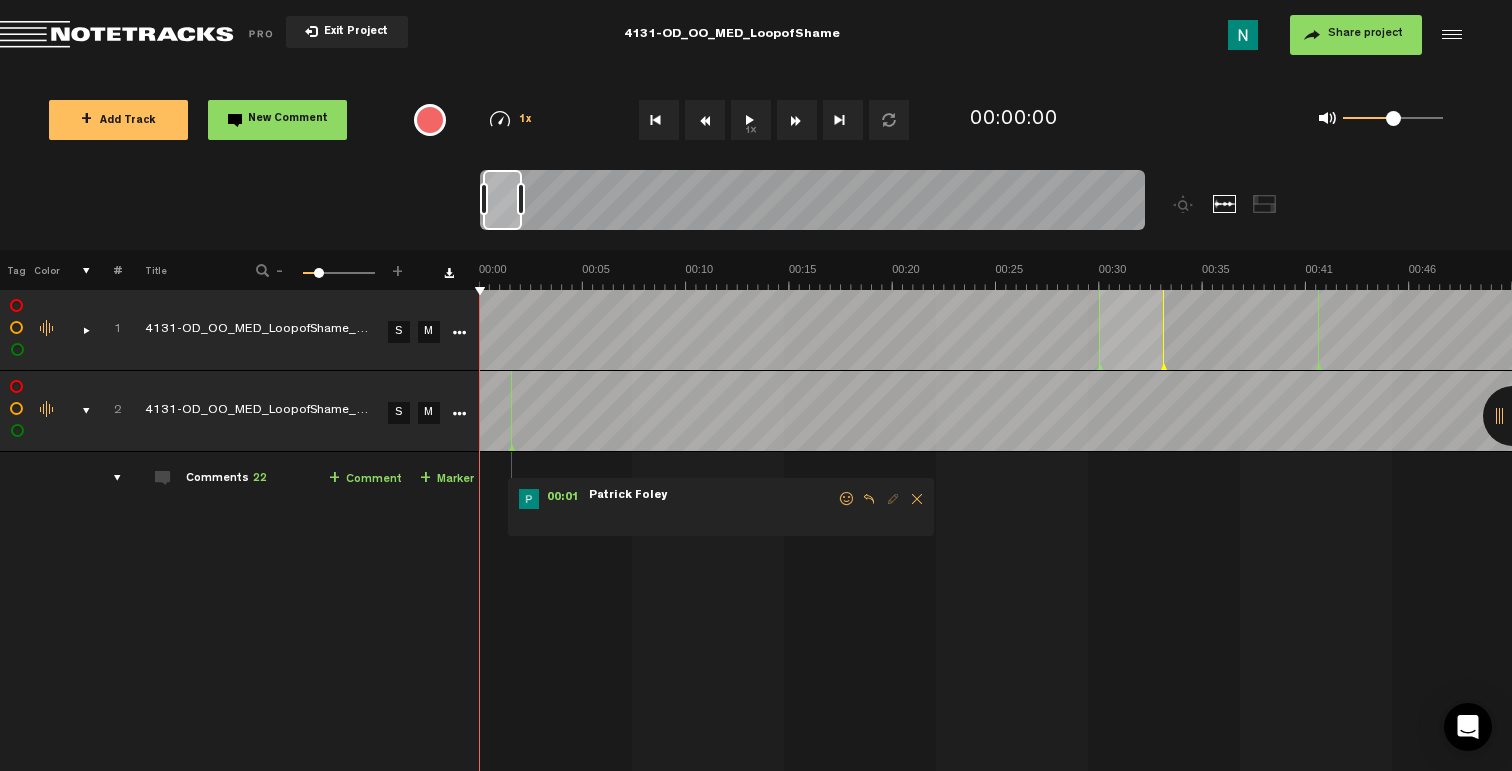 click at bounding box center [78, 411] 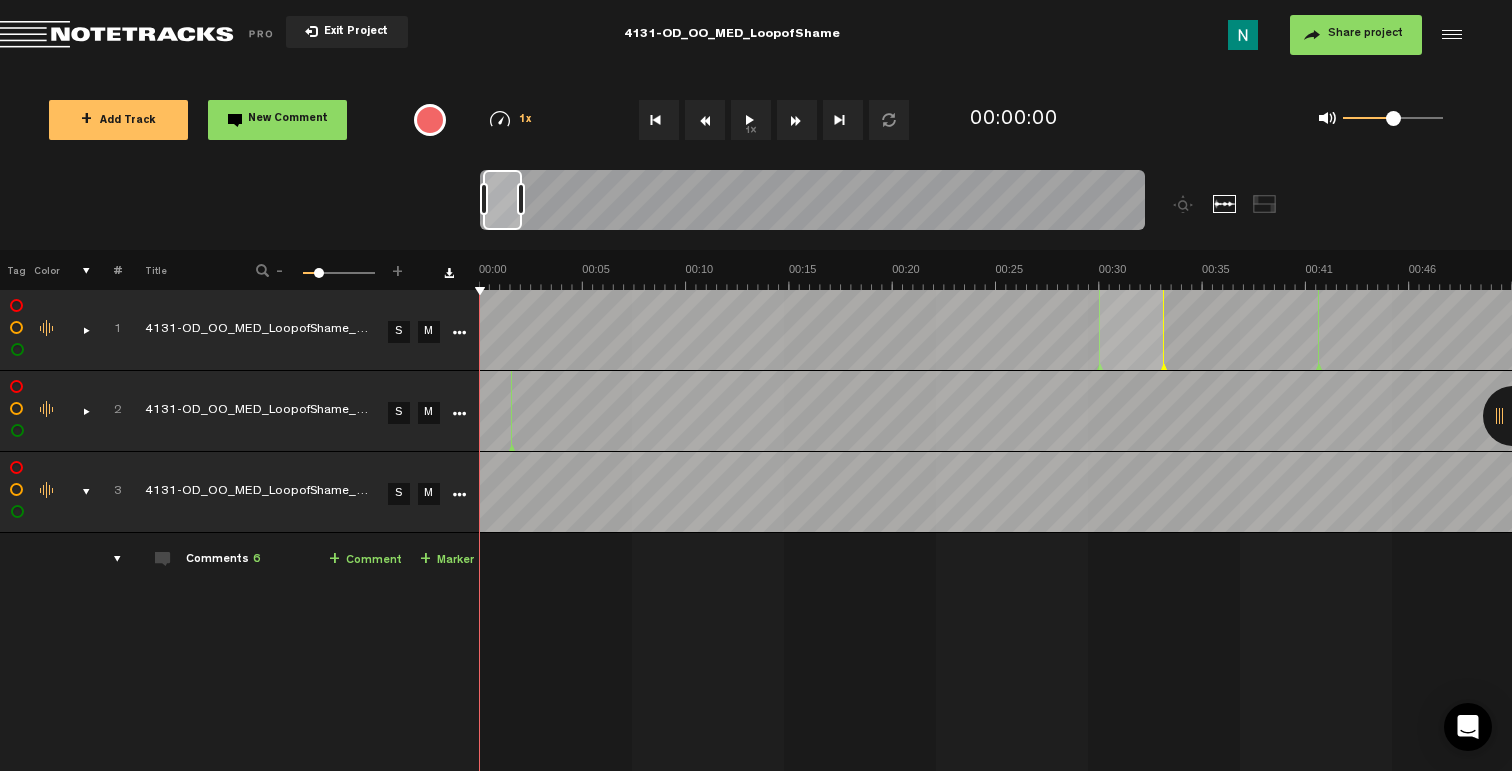 click at bounding box center [78, 492] 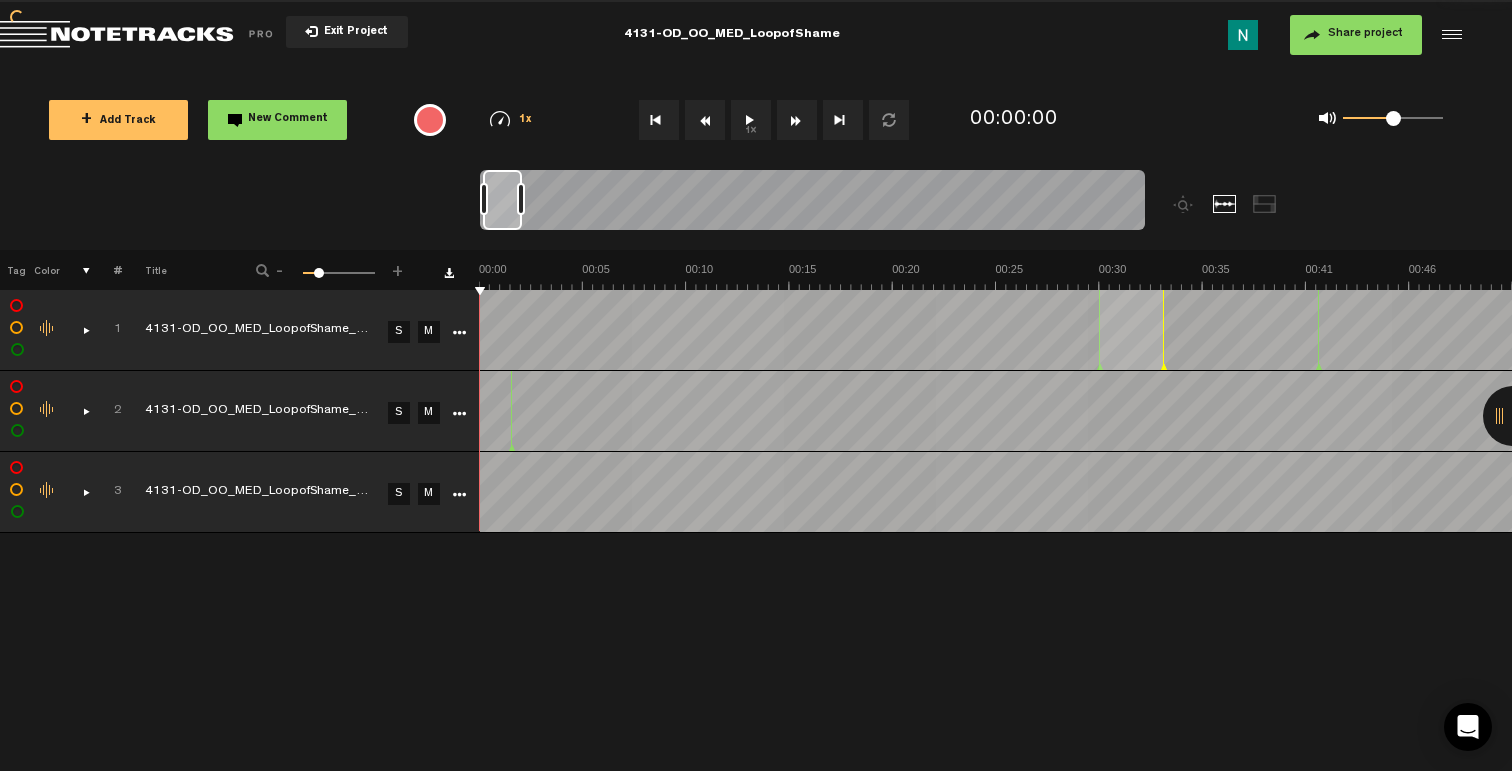 click at bounding box center [78, 492] 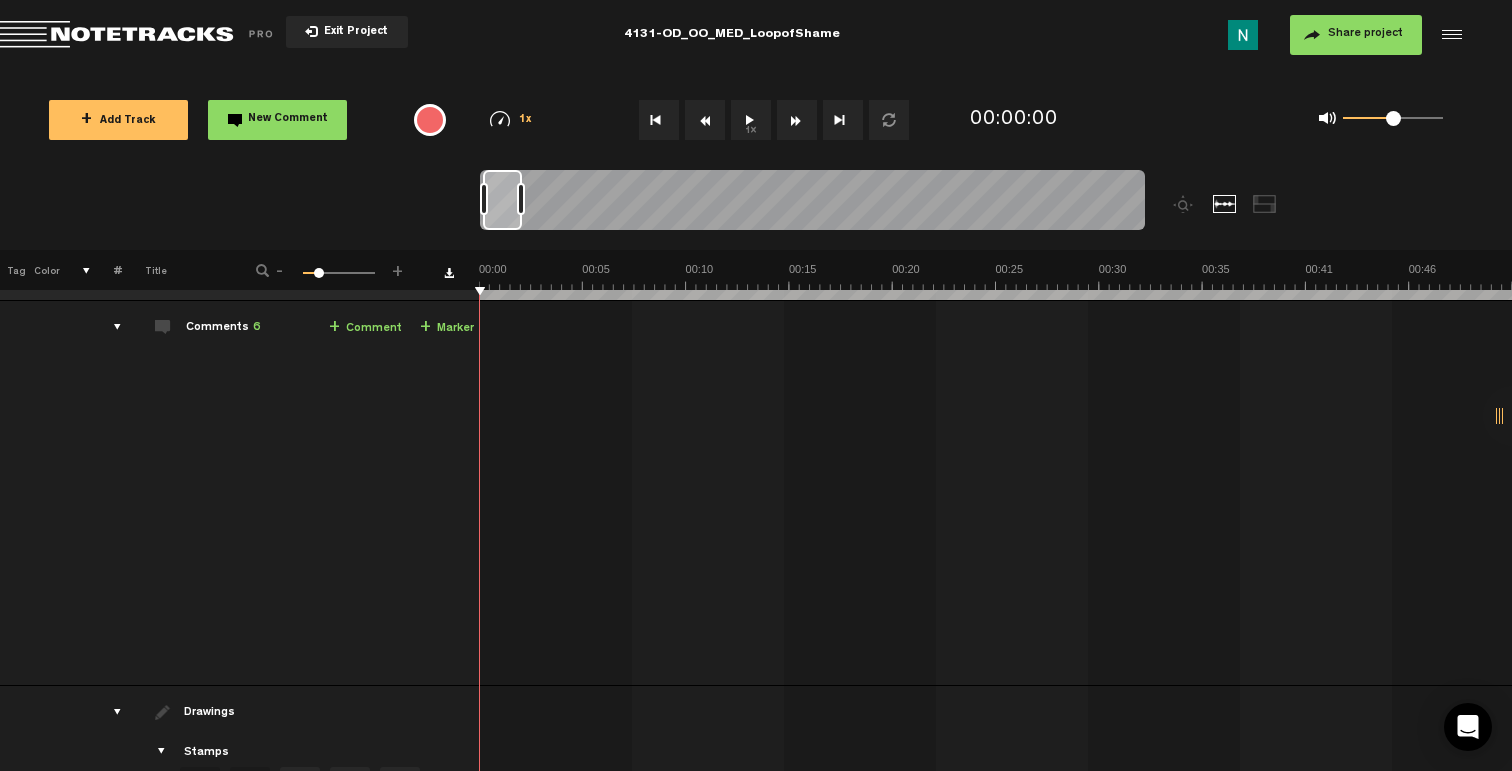 scroll, scrollTop: 182, scrollLeft: 0, axis: vertical 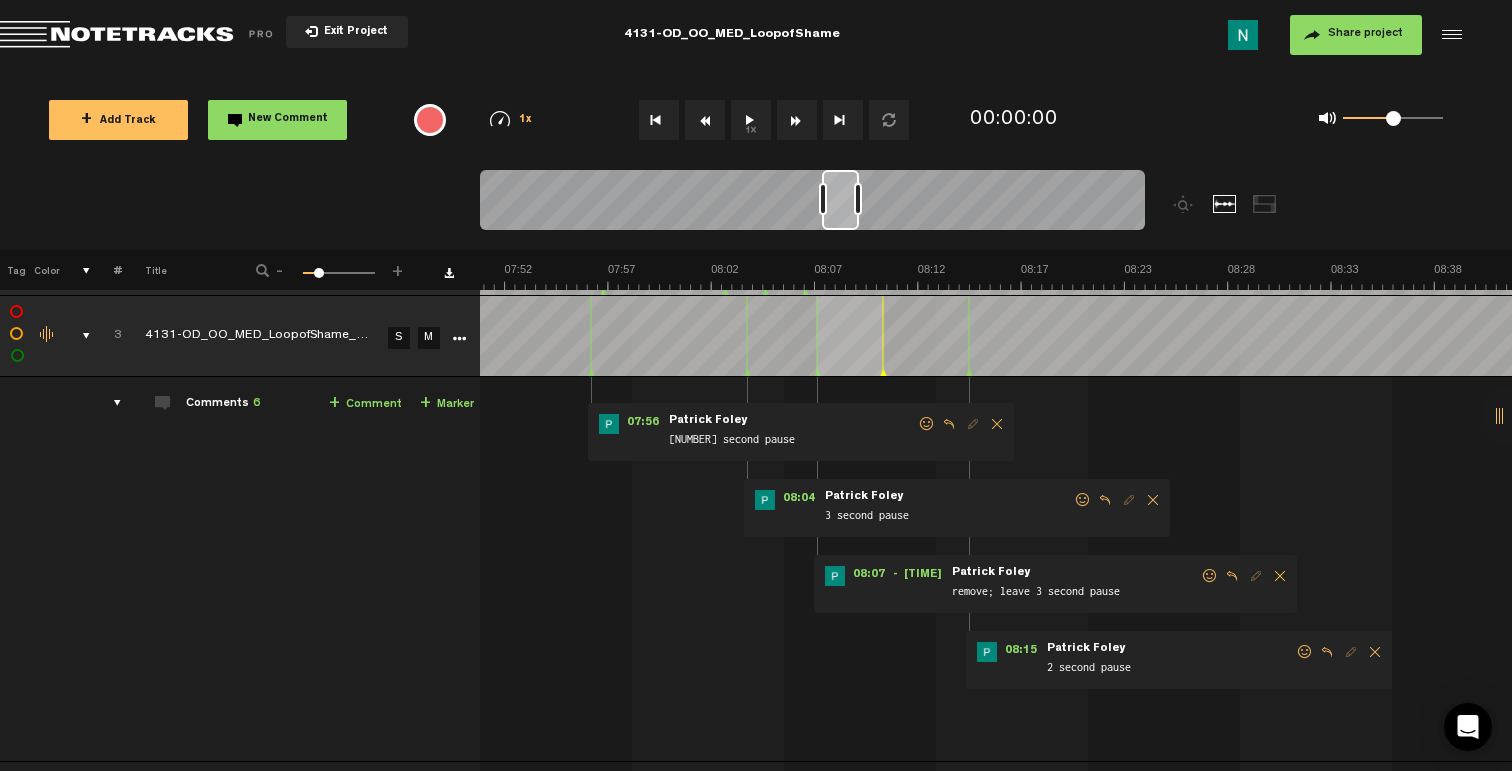 drag, startPoint x: 505, startPoint y: 221, endPoint x: 844, endPoint y: 234, distance: 339.24918 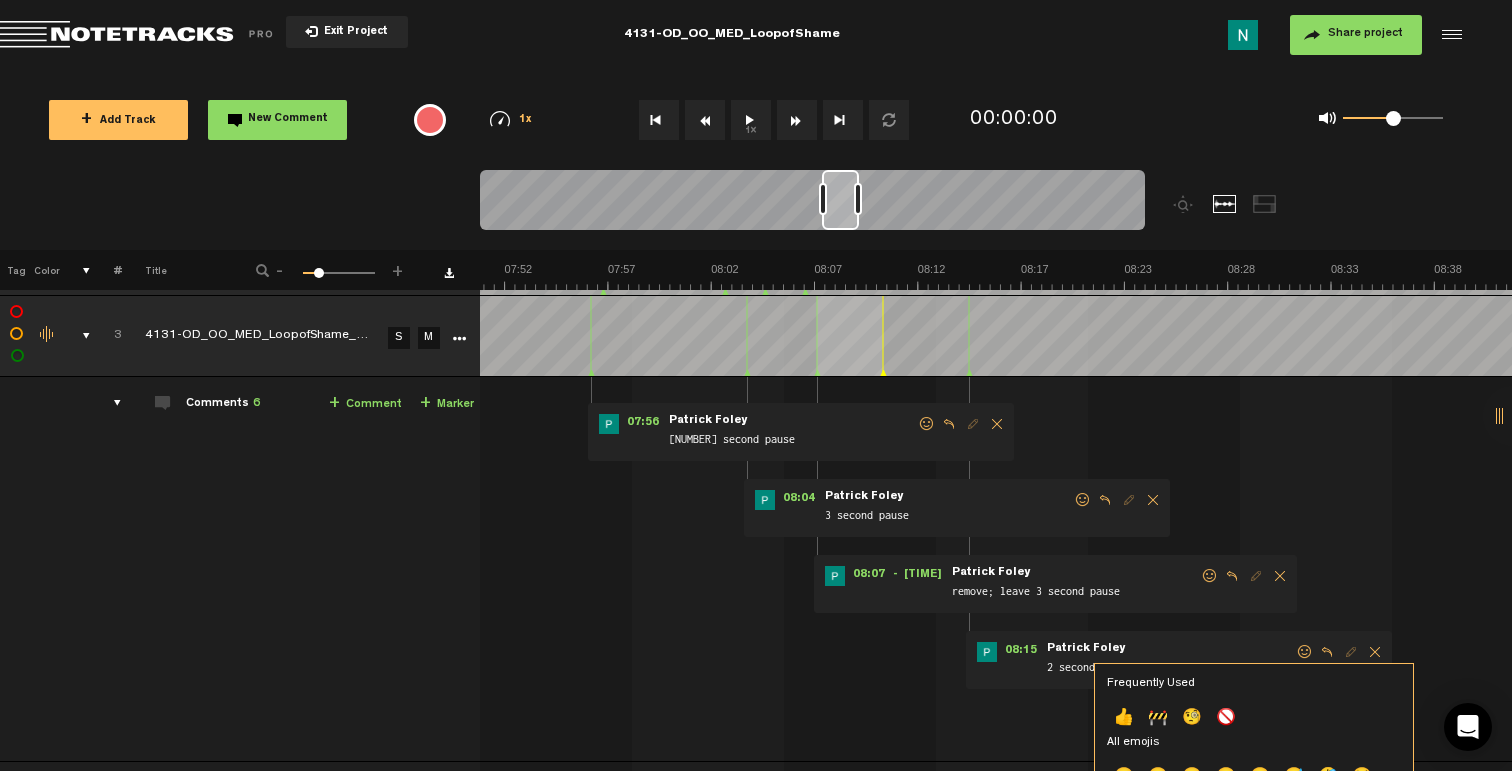 click at bounding box center (1305, 652) 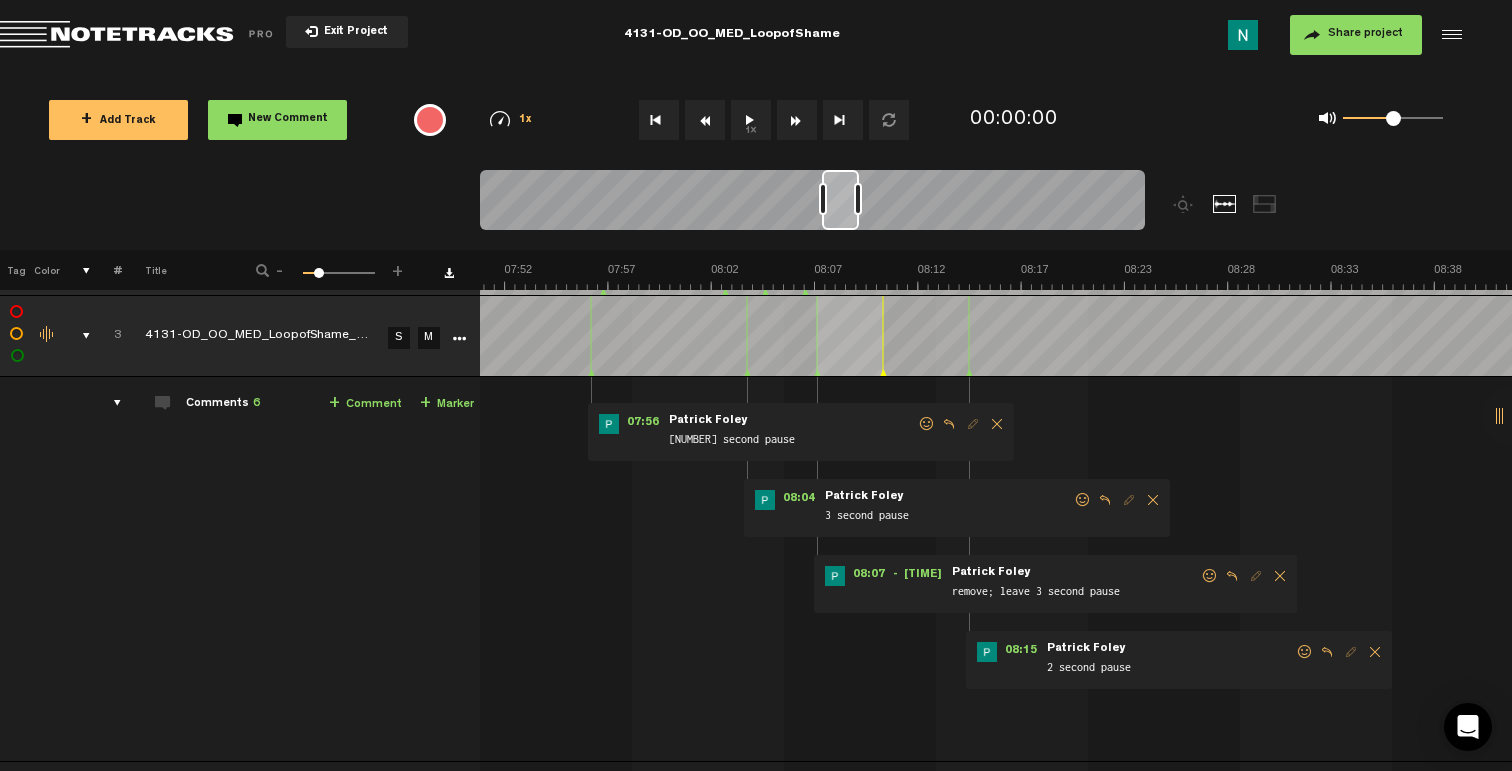 click at bounding box center (1305, 652) 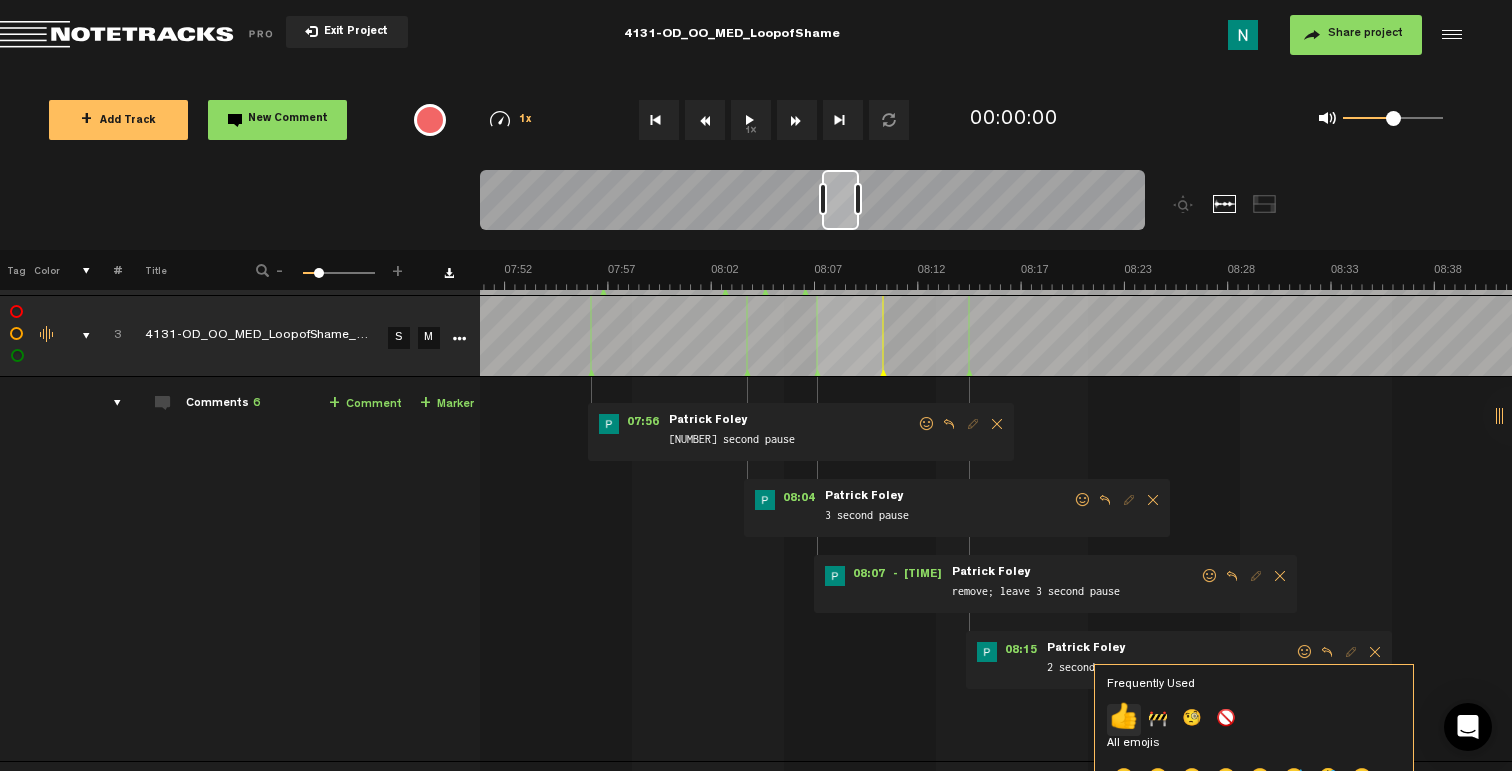 click on "👍" 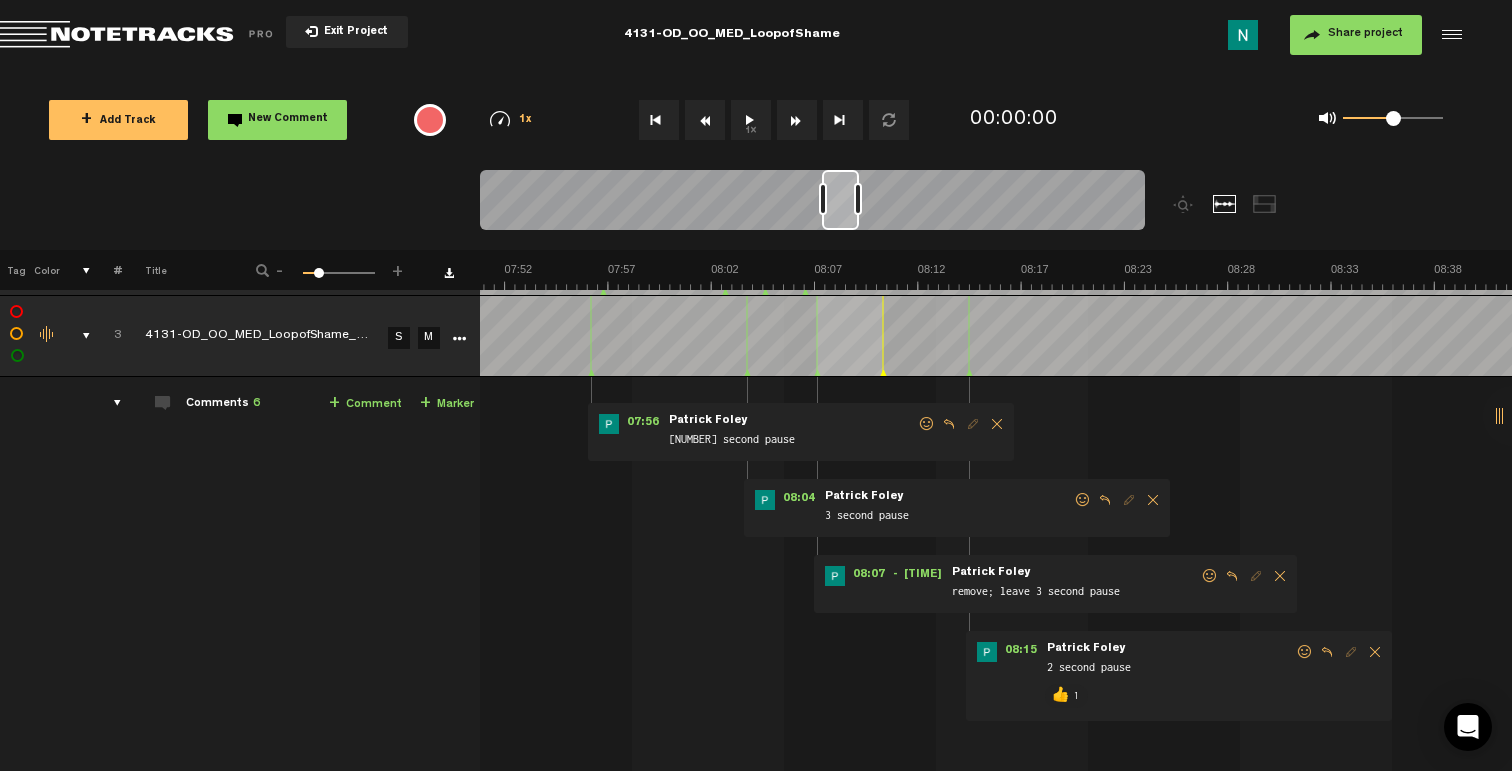 click at bounding box center (1210, 576) 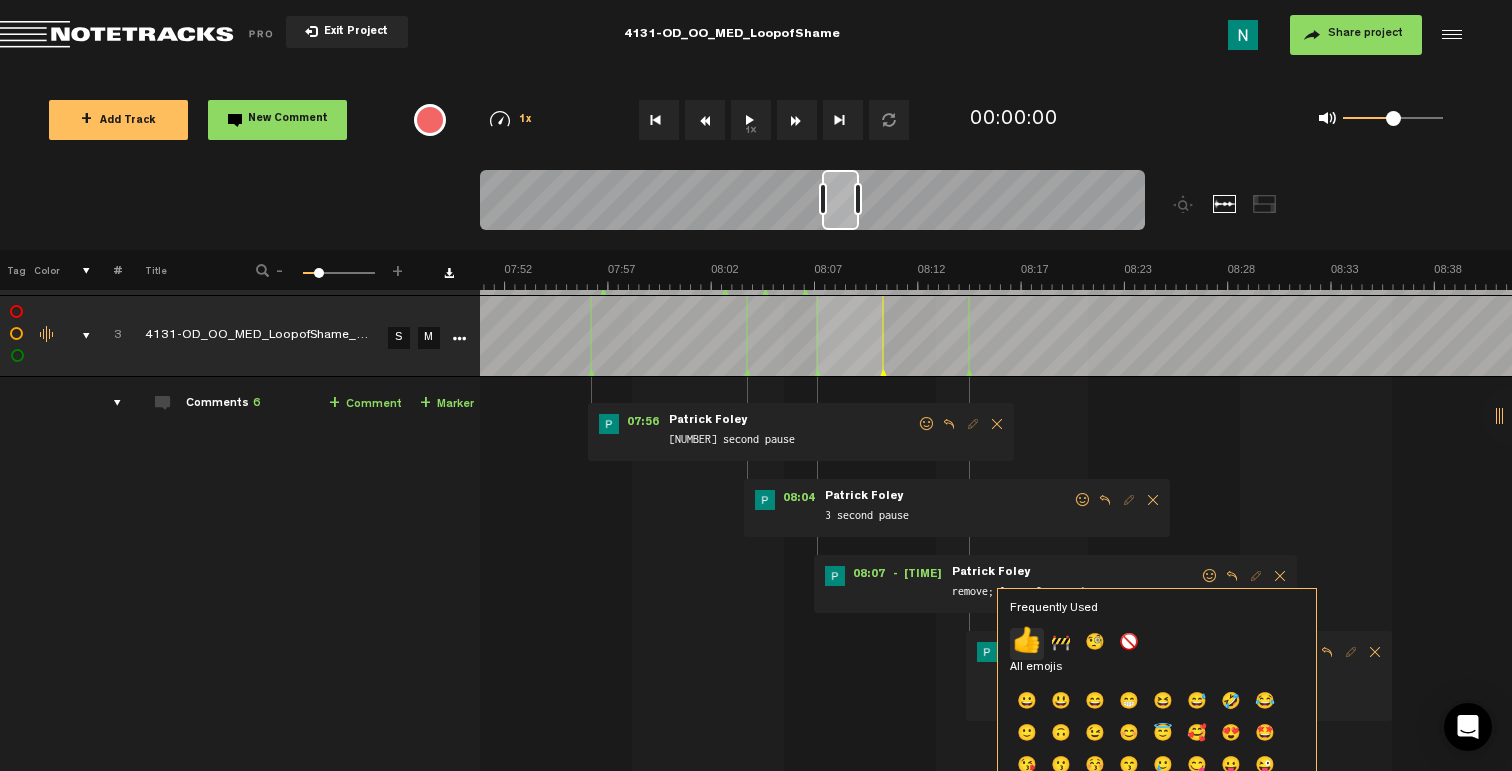 click on "👍" 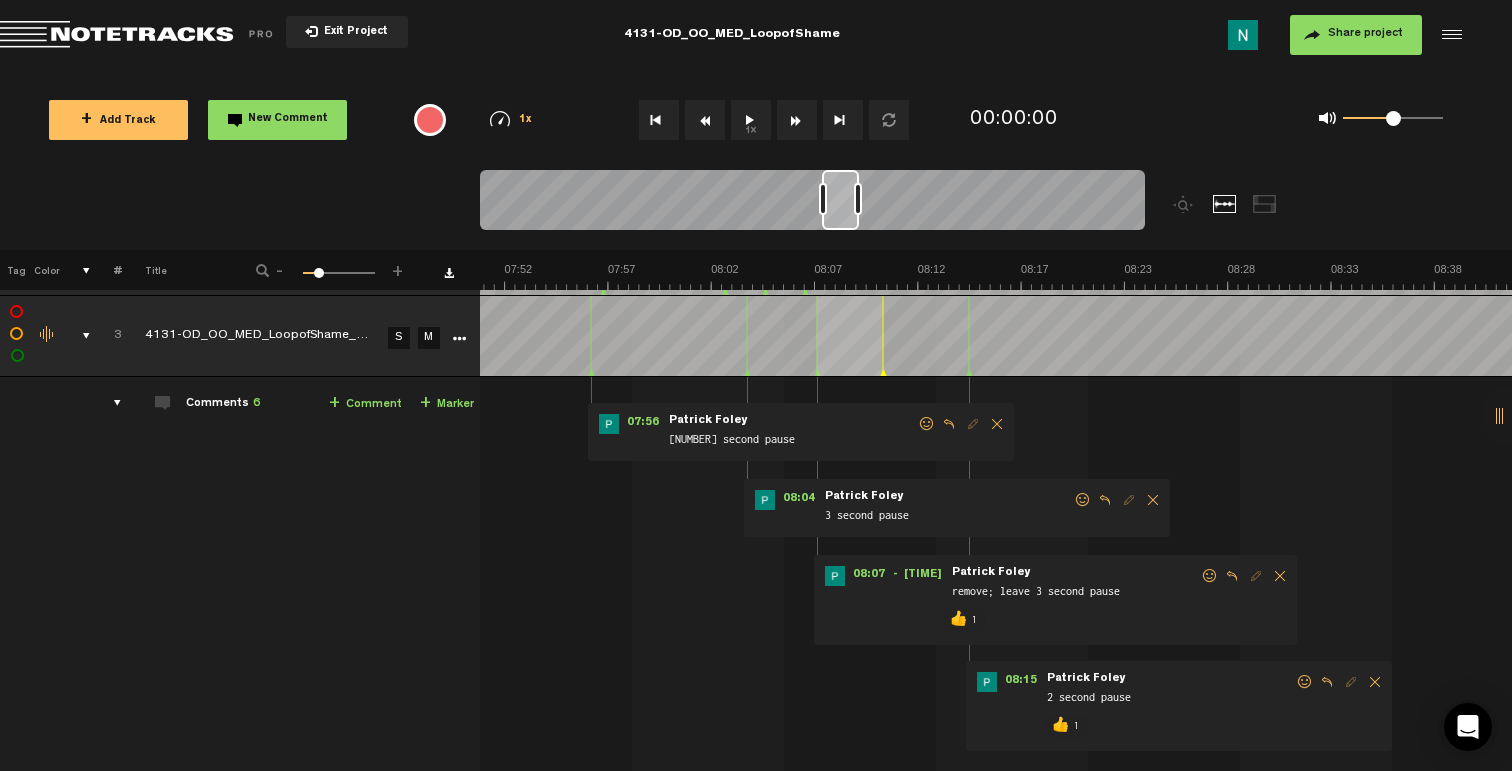 click at bounding box center [1083, 500] 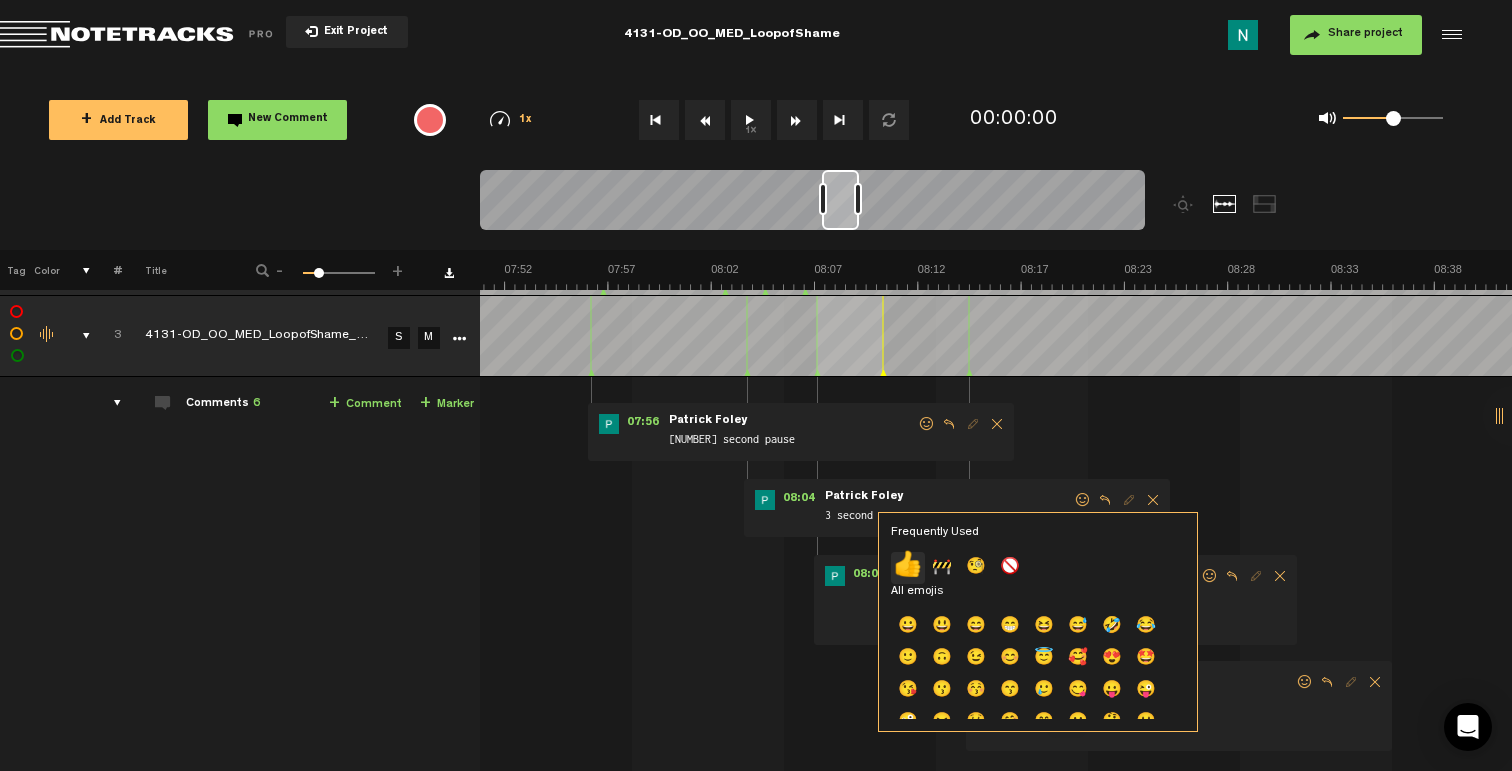 click on "👍" 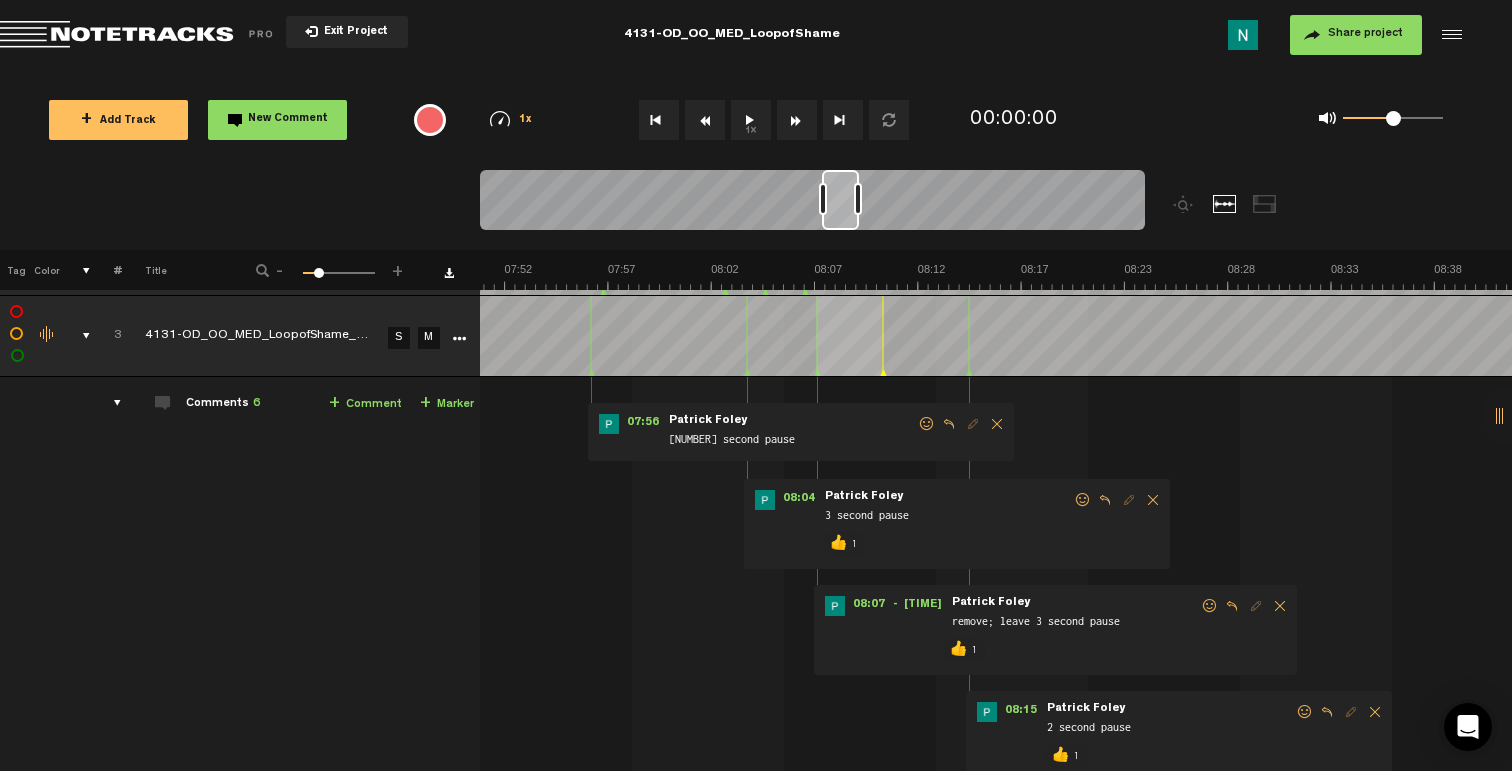 click at bounding box center [927, 424] 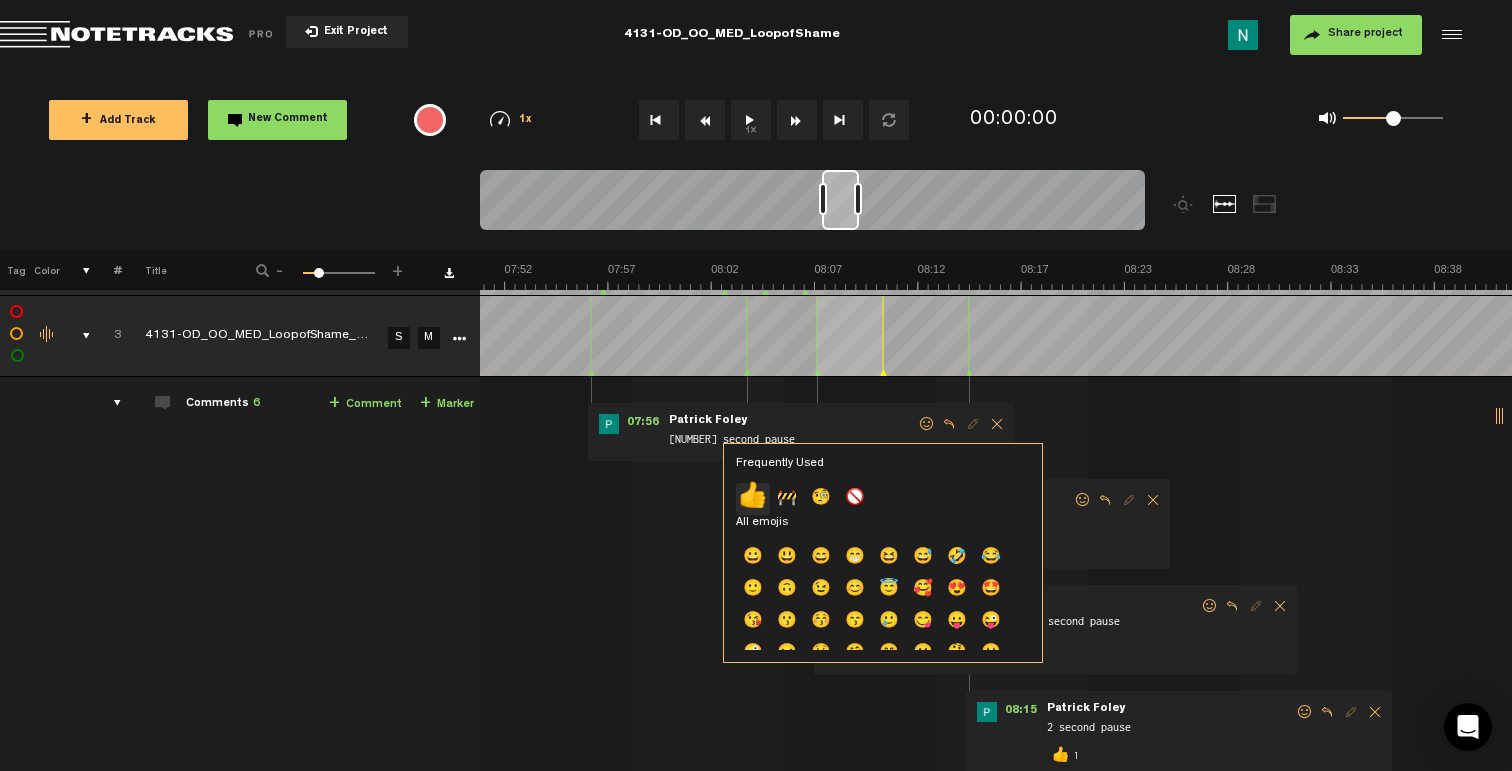 click on "👍" 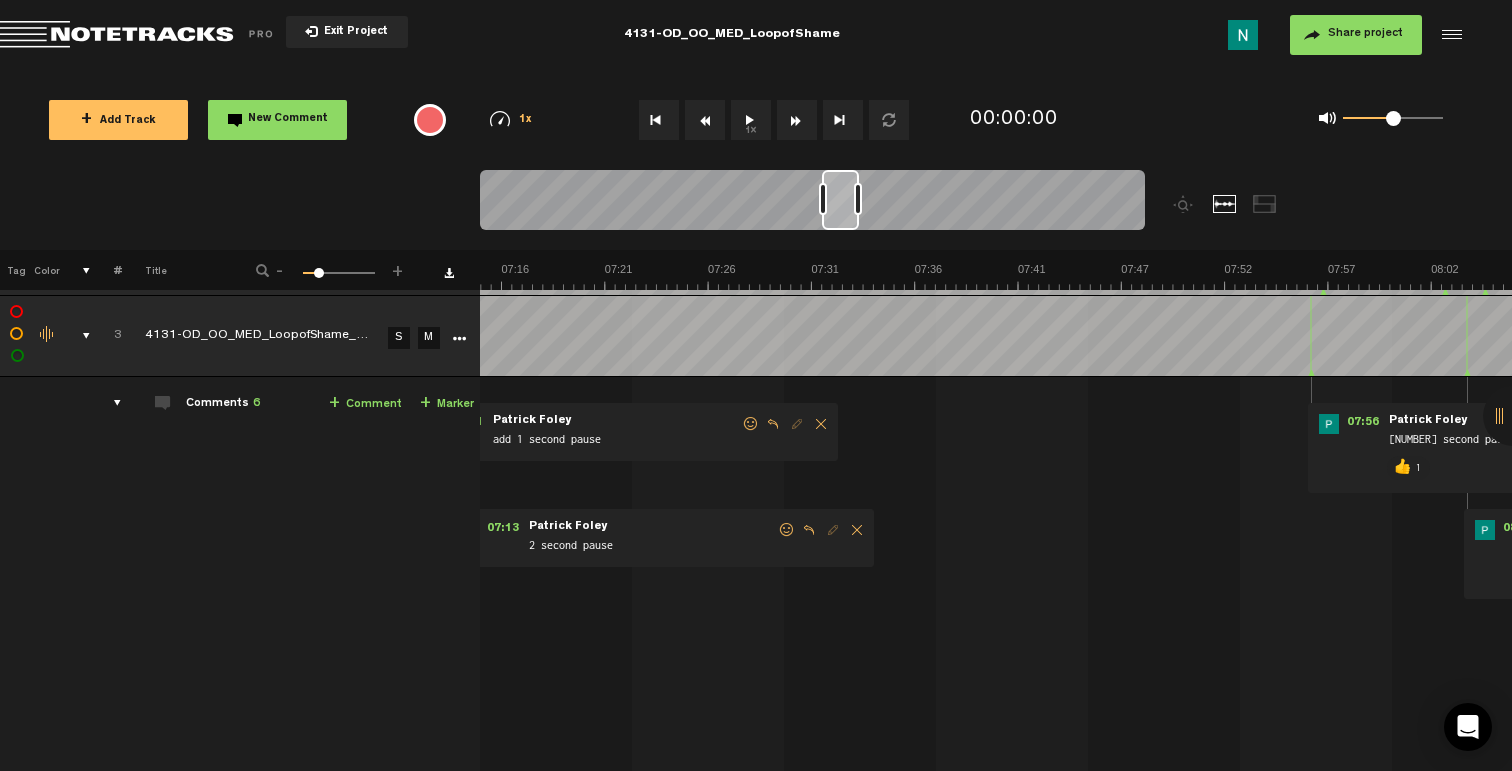 scroll, scrollTop: 0, scrollLeft: 8518, axis: horizontal 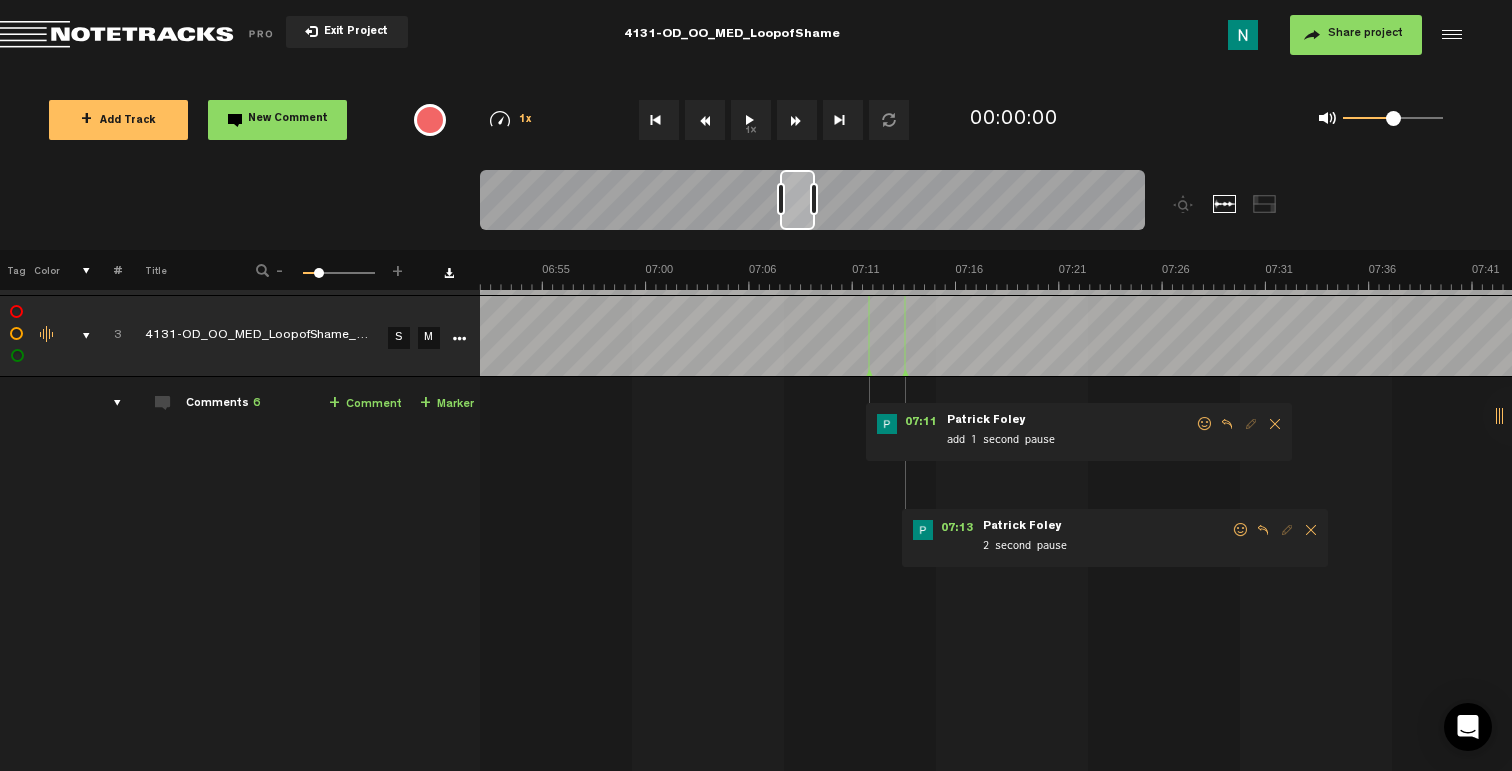 drag, startPoint x: 837, startPoint y: 219, endPoint x: 795, endPoint y: 215, distance: 42.190044 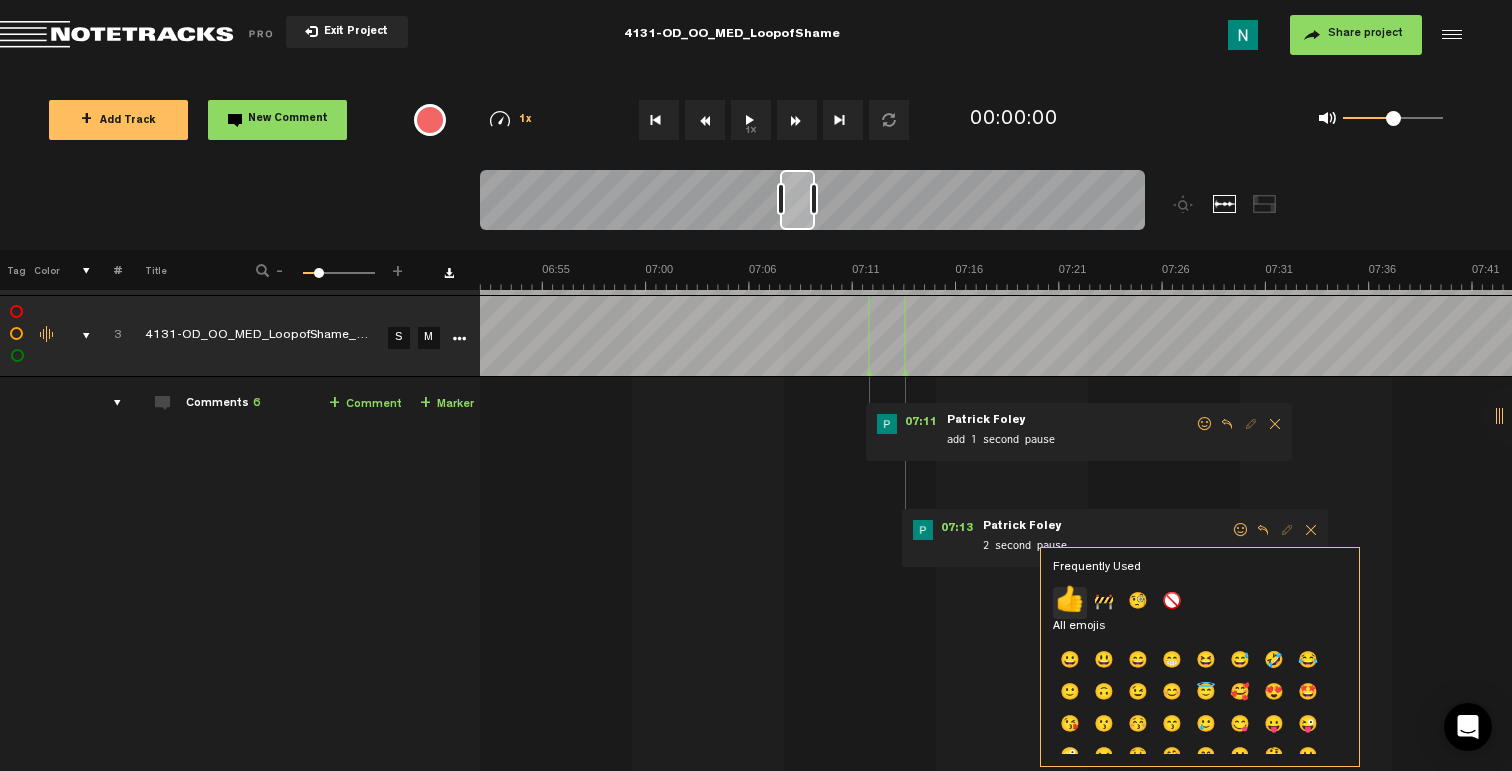 click on "👍" 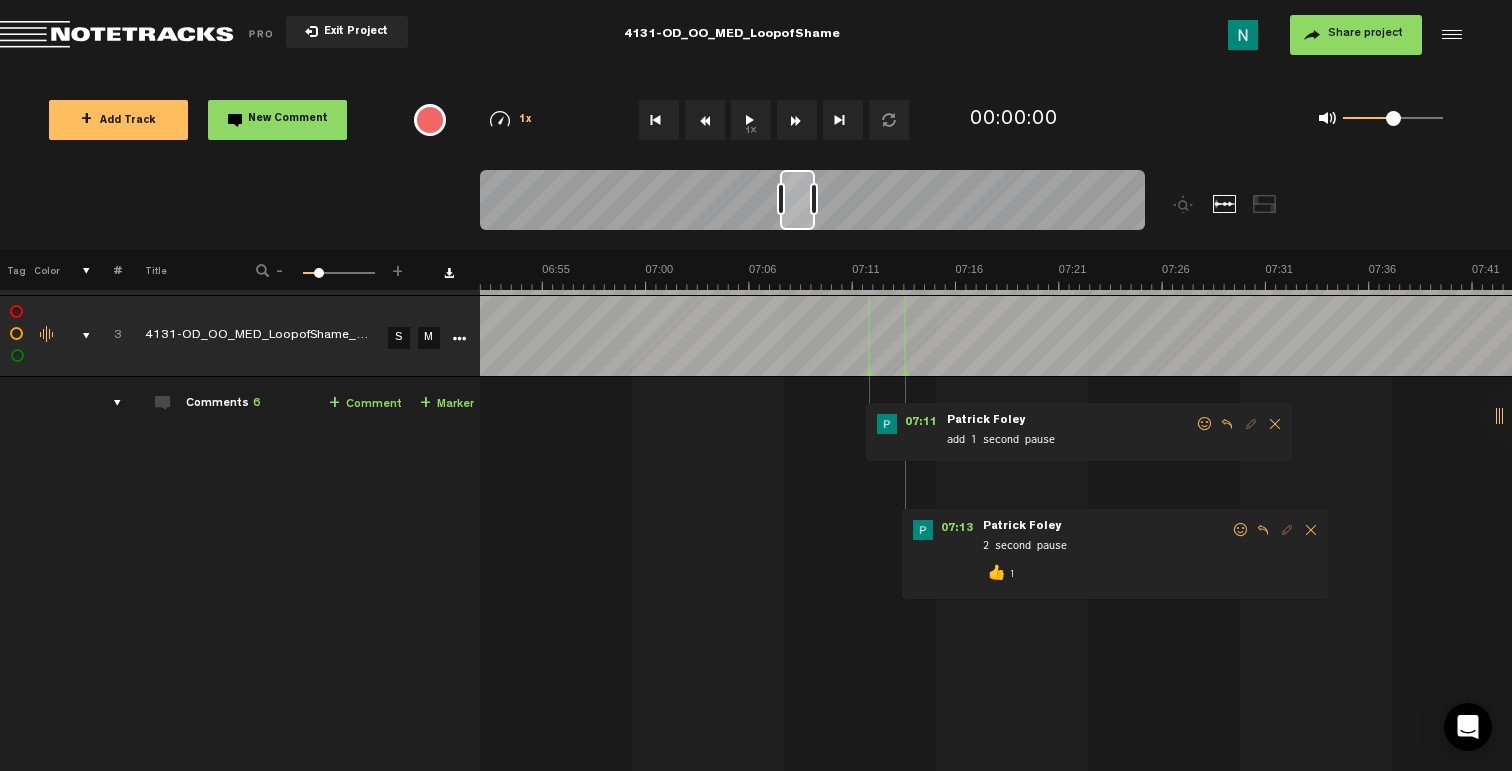 click at bounding box center (1205, 424) 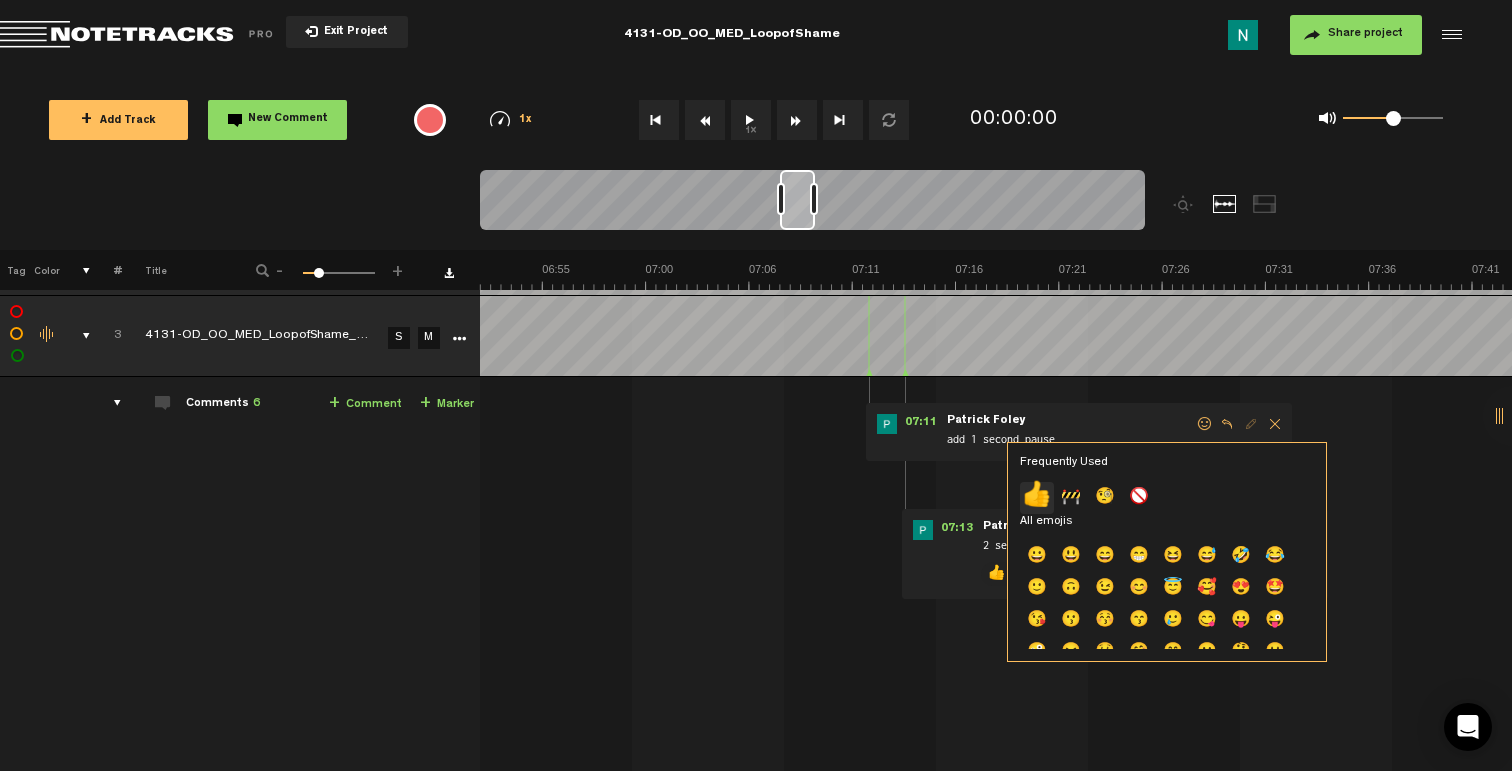 click on "👍" 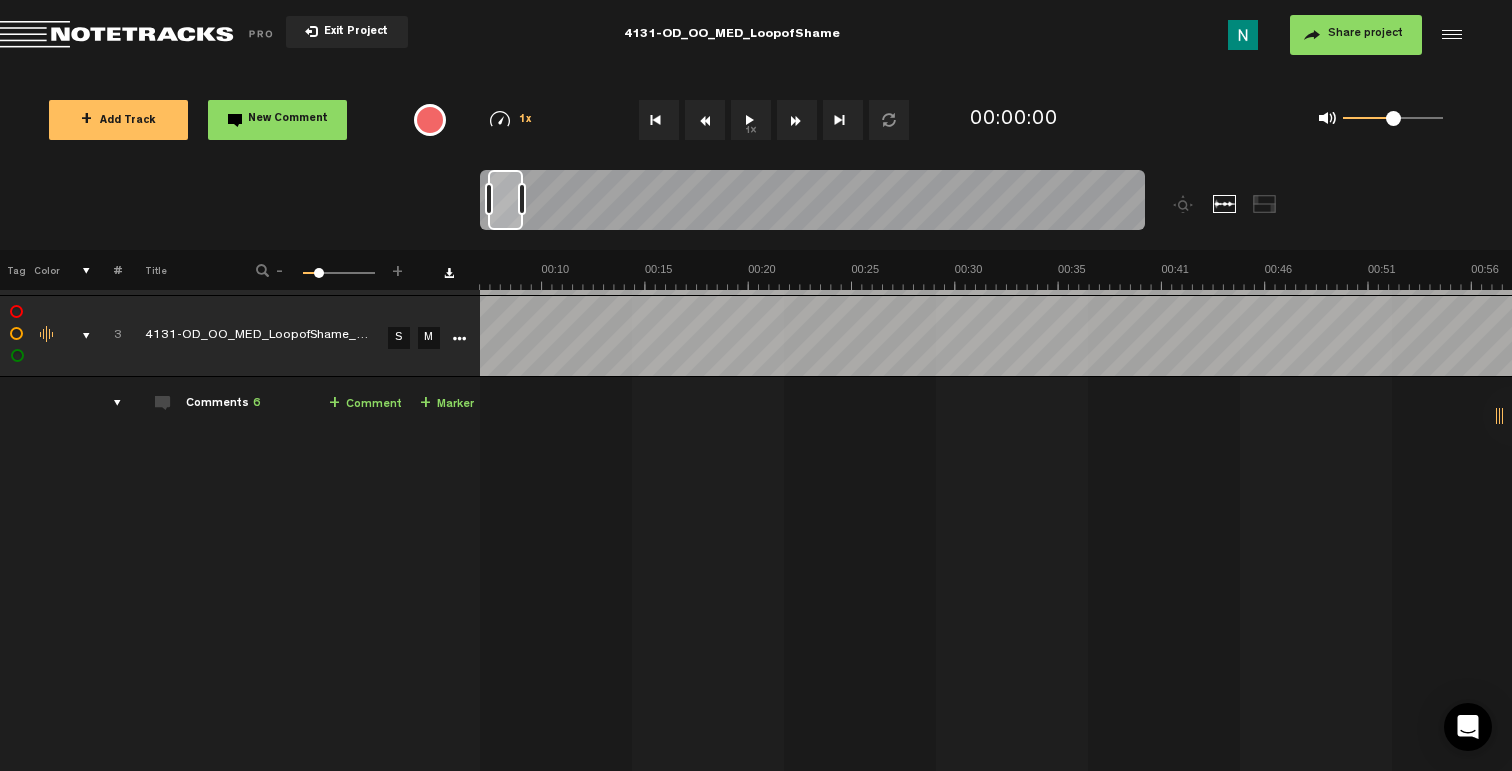 scroll, scrollTop: 0, scrollLeft: 0, axis: both 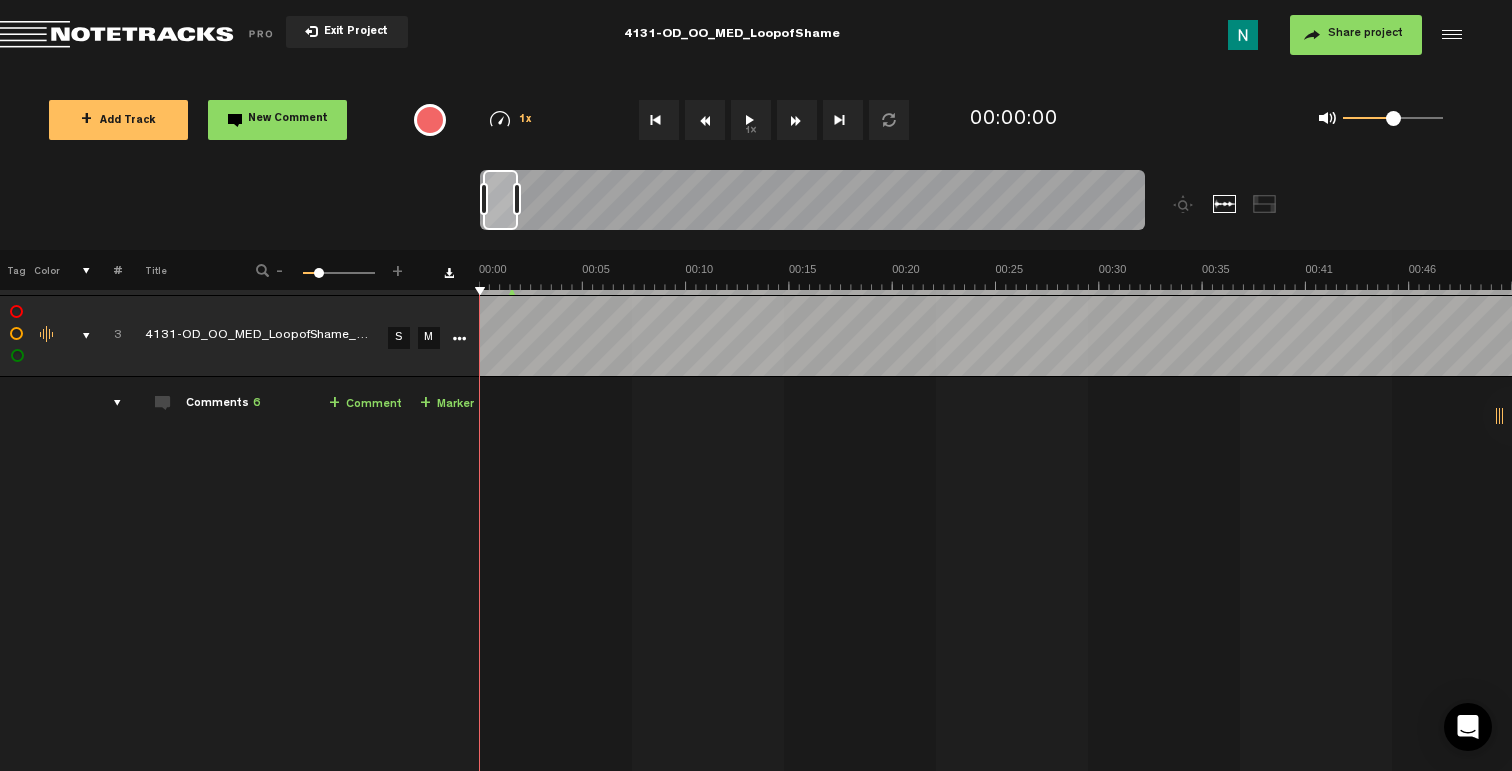 click at bounding box center (78, 336) 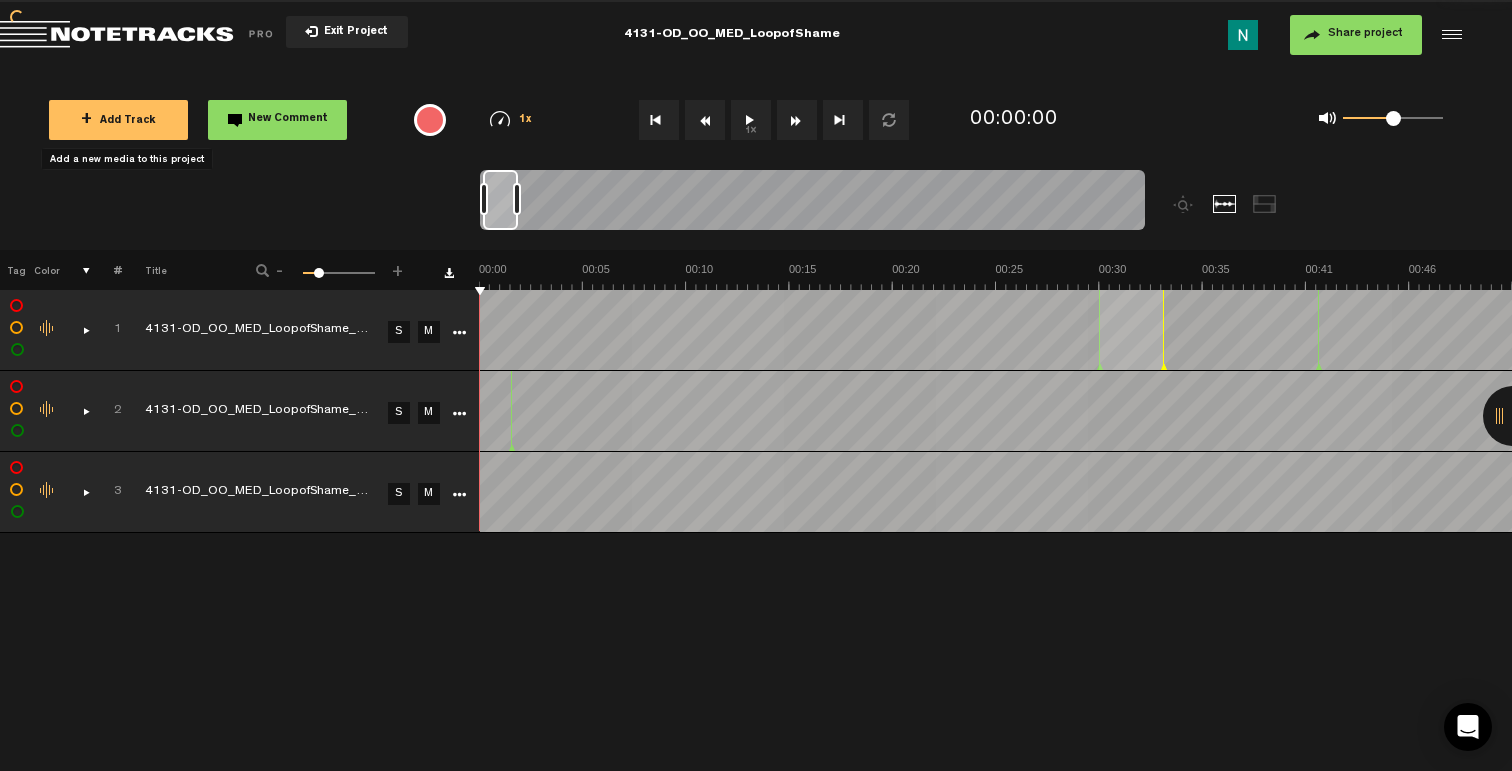 click on "+ Add Track" at bounding box center (118, 121) 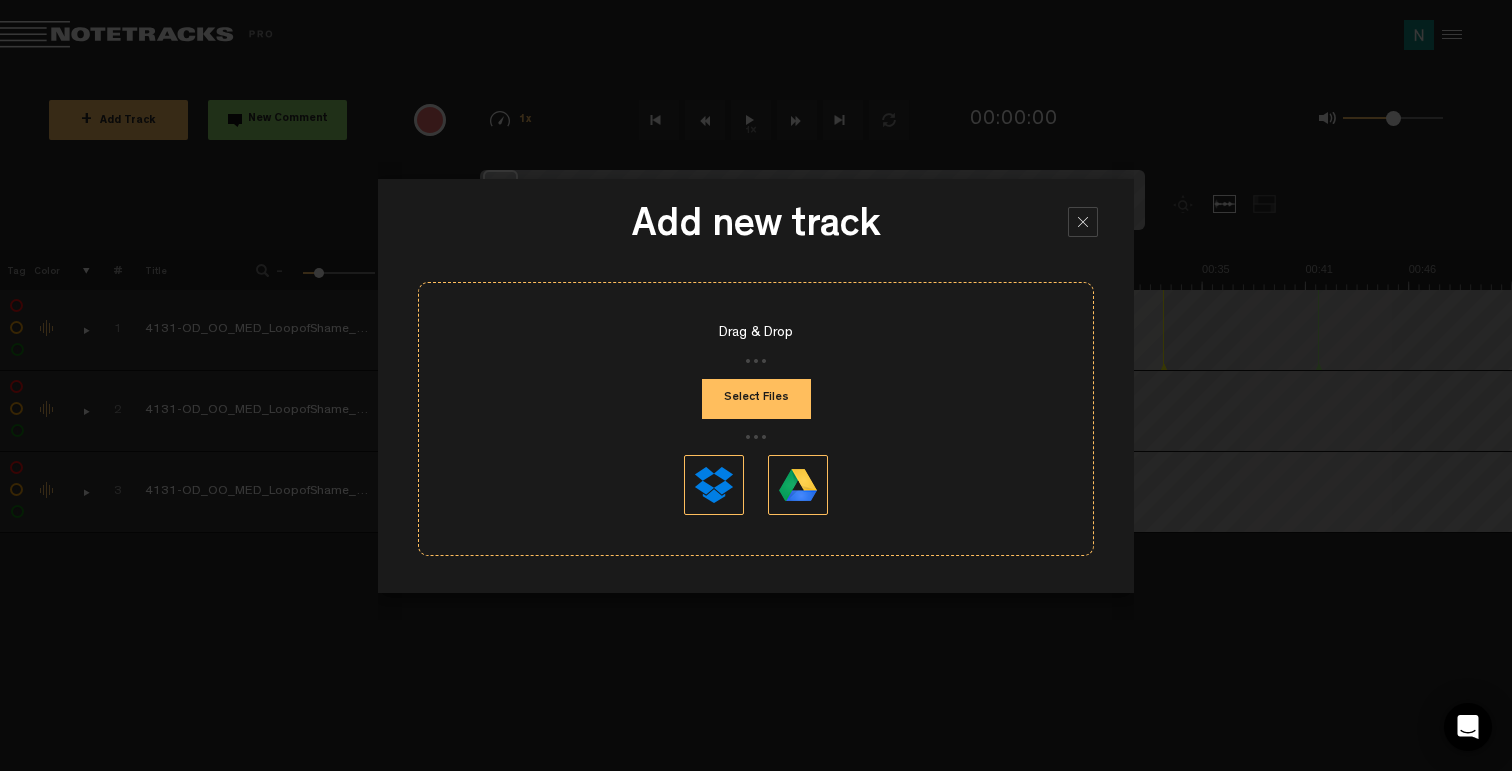 click on "Select Files" at bounding box center (756, 399) 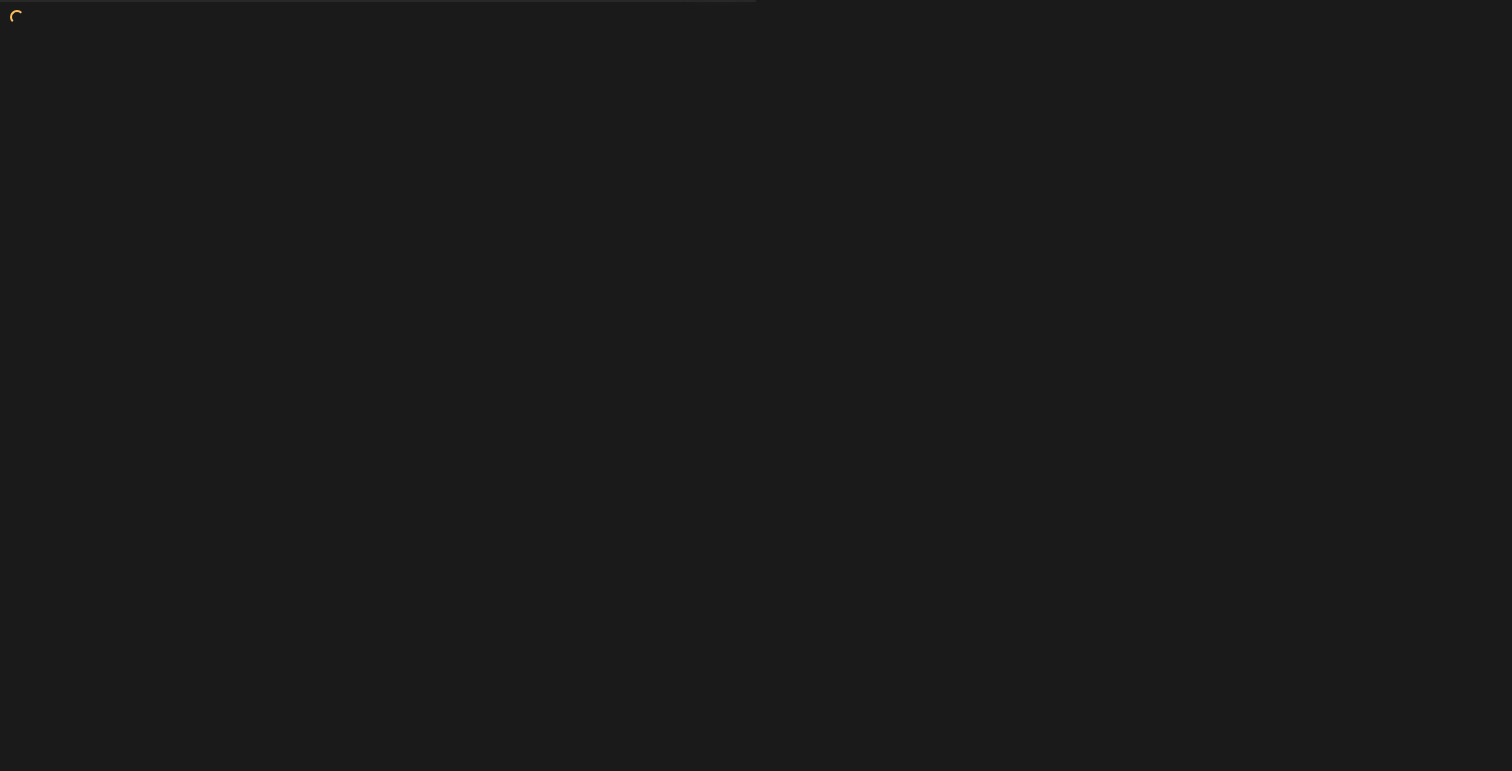 scroll, scrollTop: 0, scrollLeft: 0, axis: both 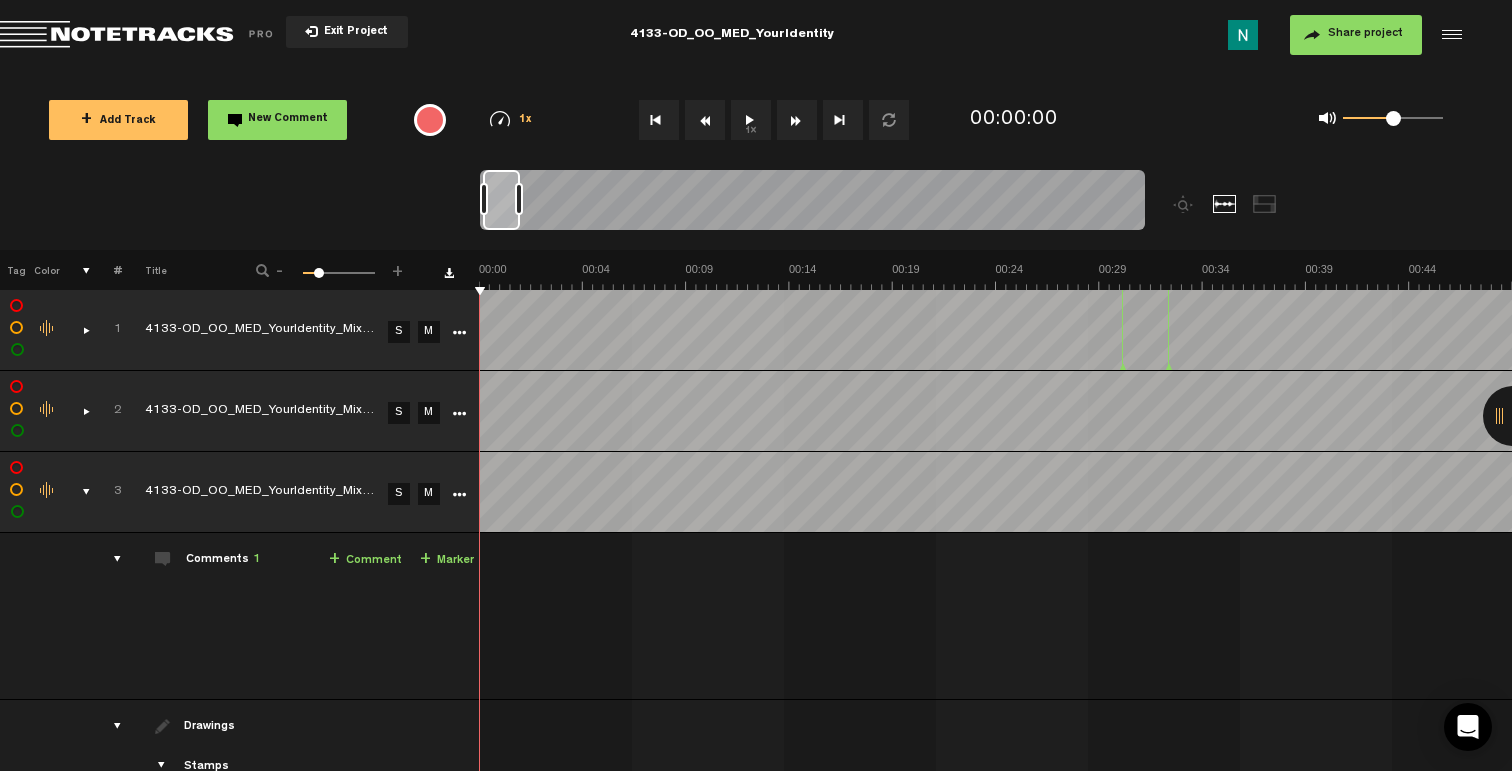 drag, startPoint x: 521, startPoint y: 192, endPoint x: 583, endPoint y: 198, distance: 62.289646 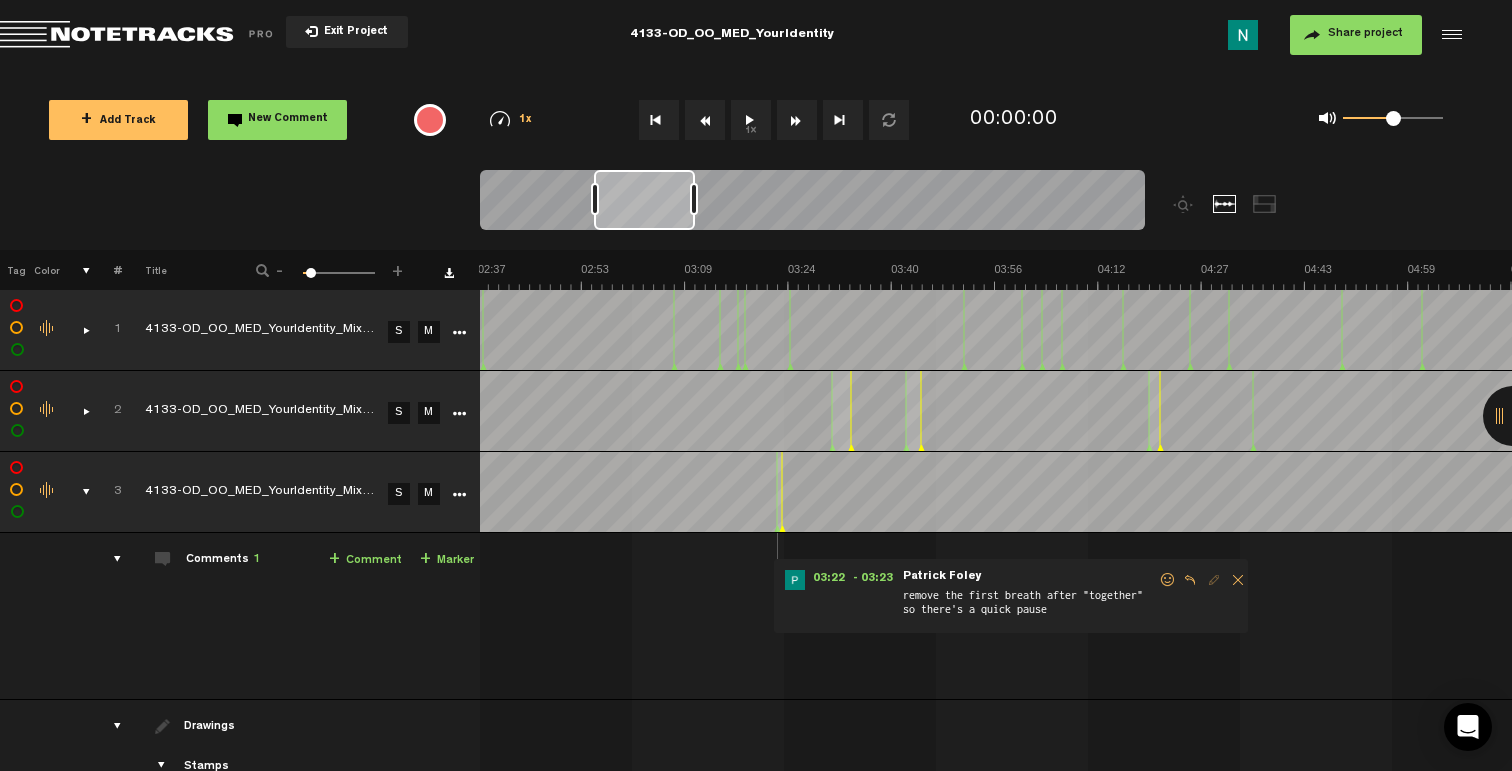 scroll, scrollTop: 0, scrollLeft: 1062, axis: horizontal 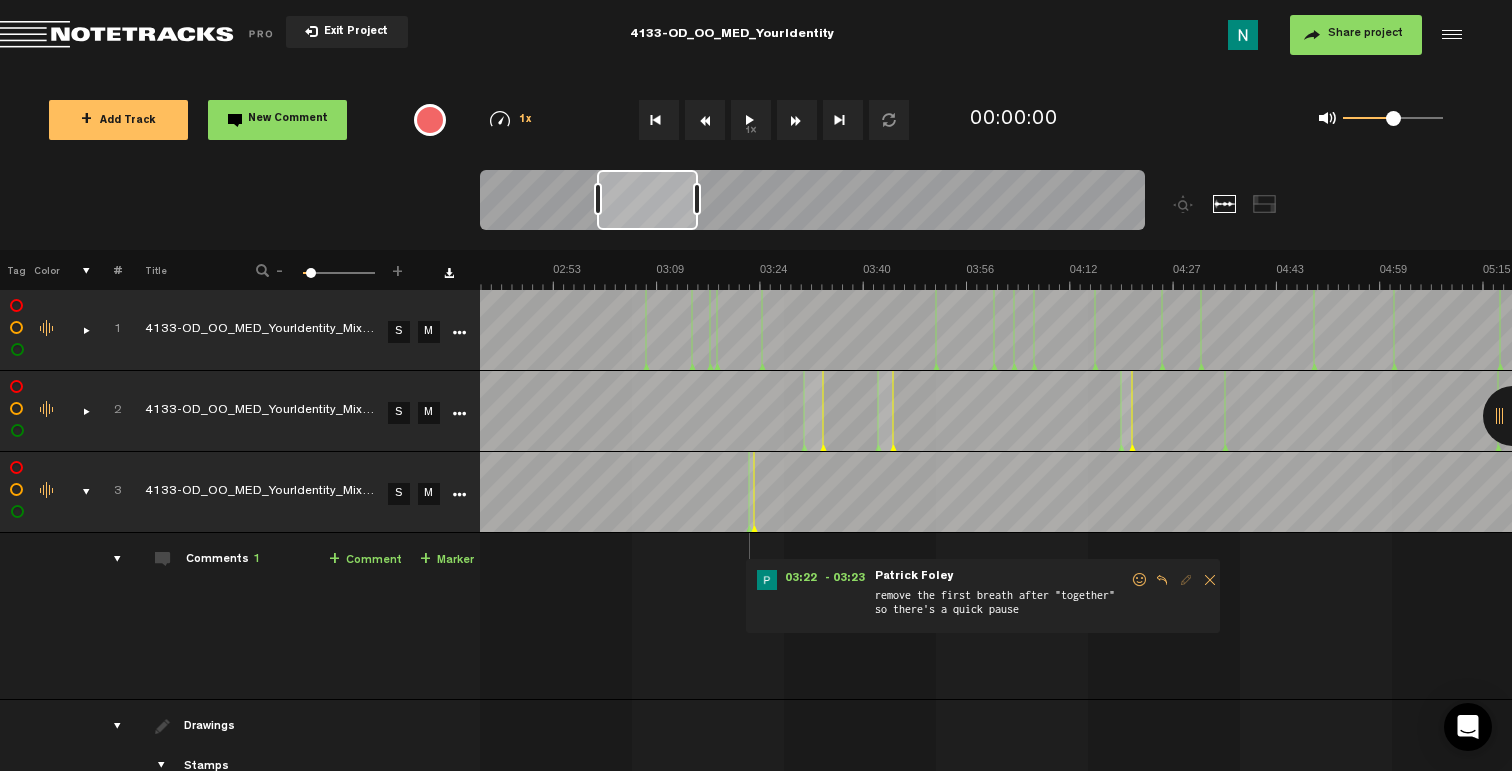 click at bounding box center (1140, 580) 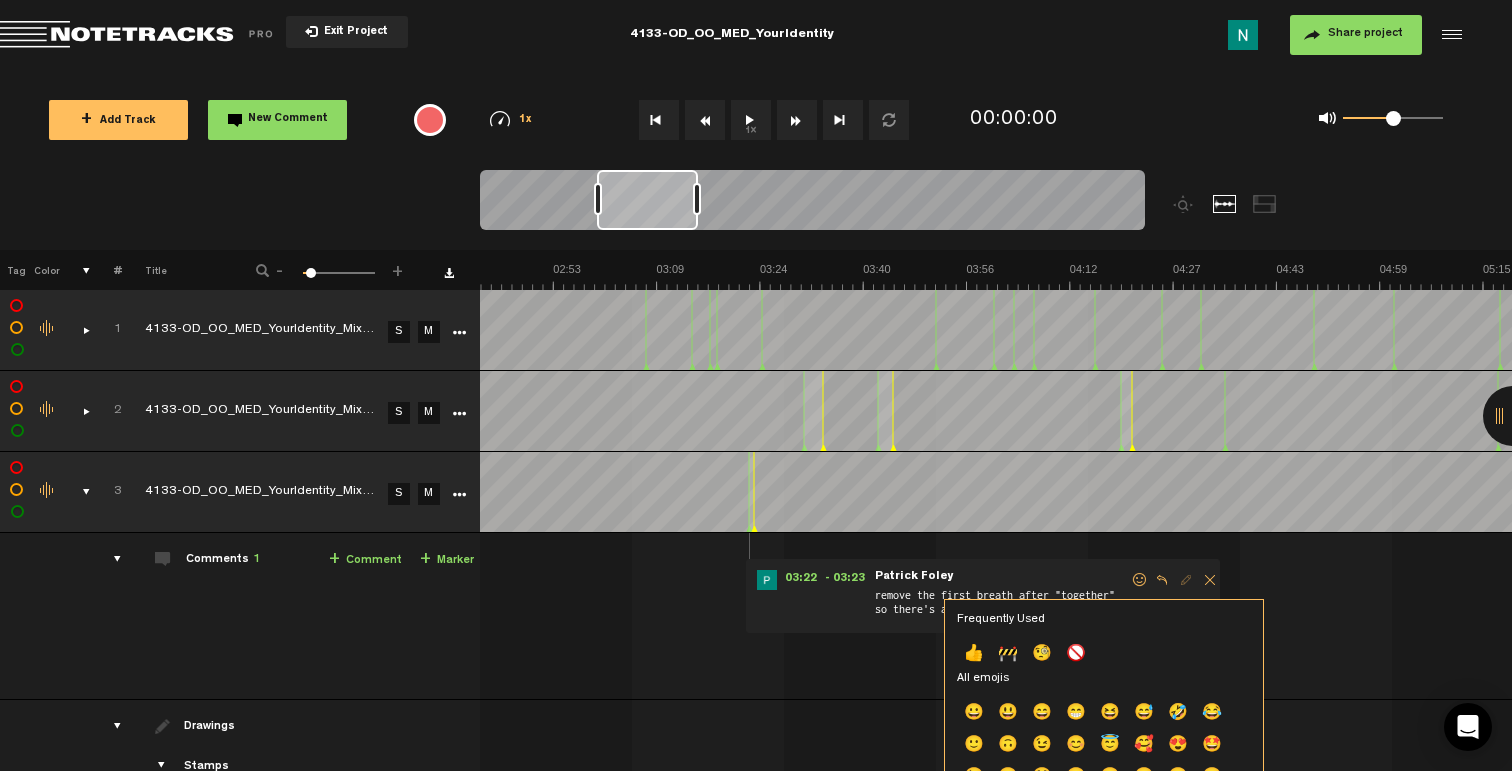click on "👍" 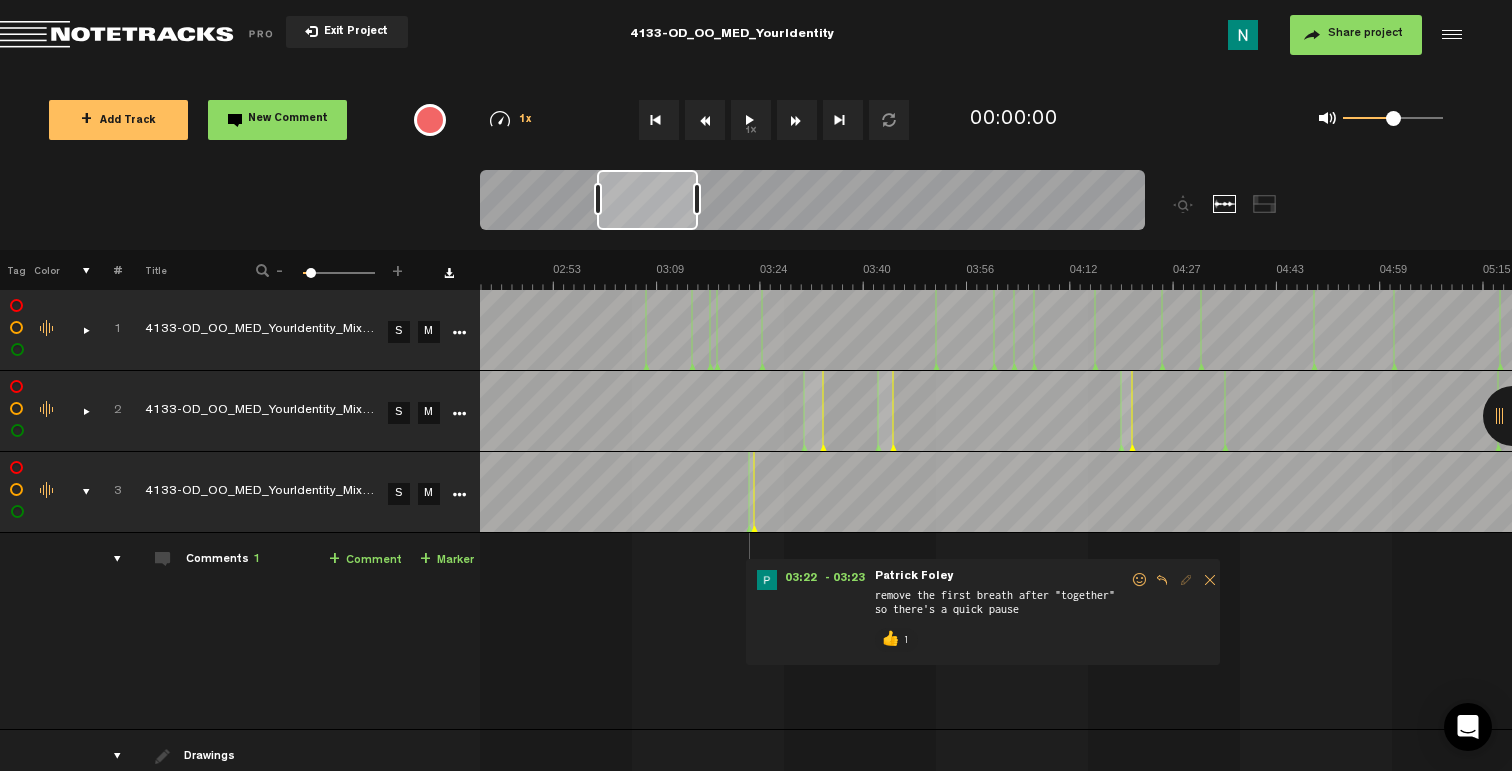 click at bounding box center (78, 492) 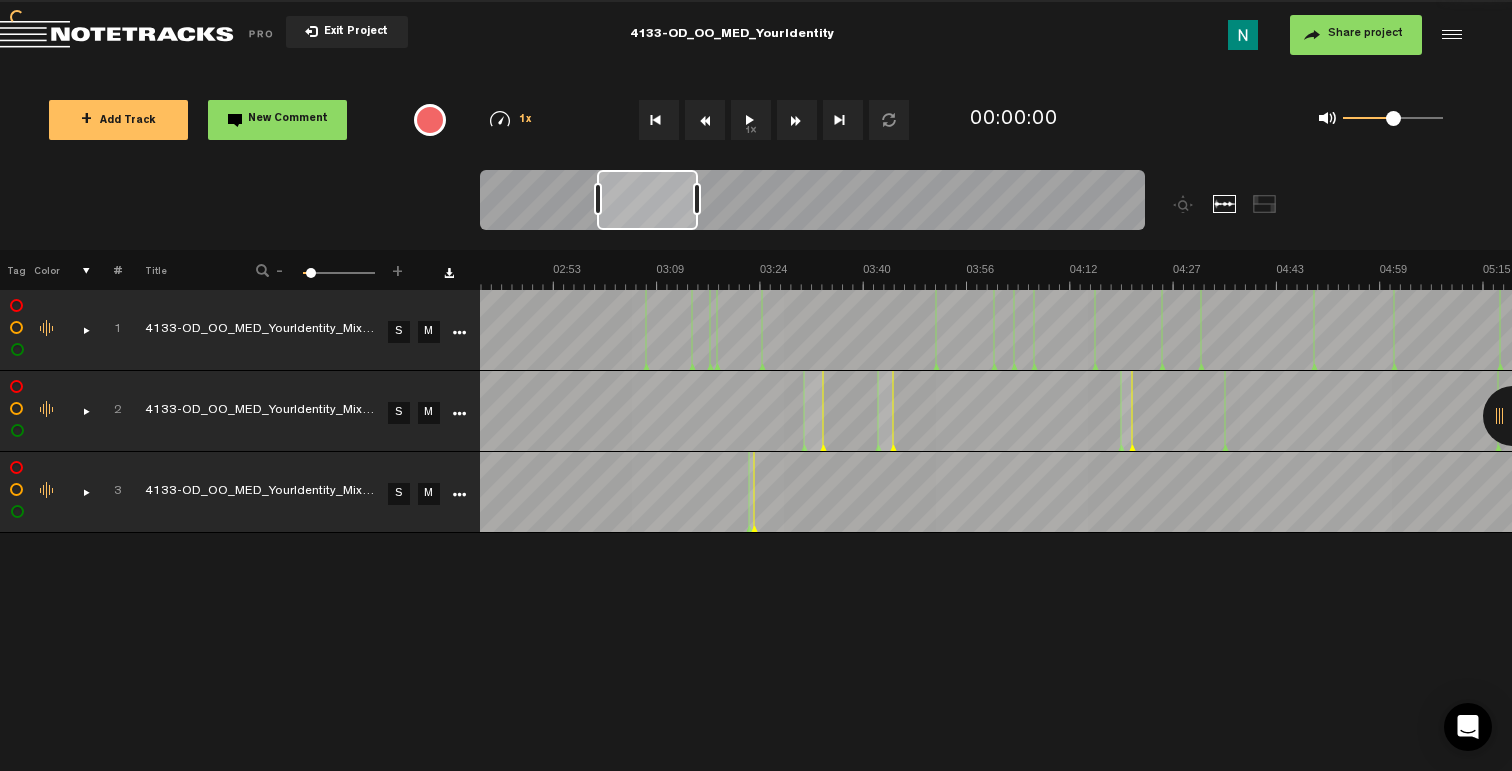 click at bounding box center (78, 492) 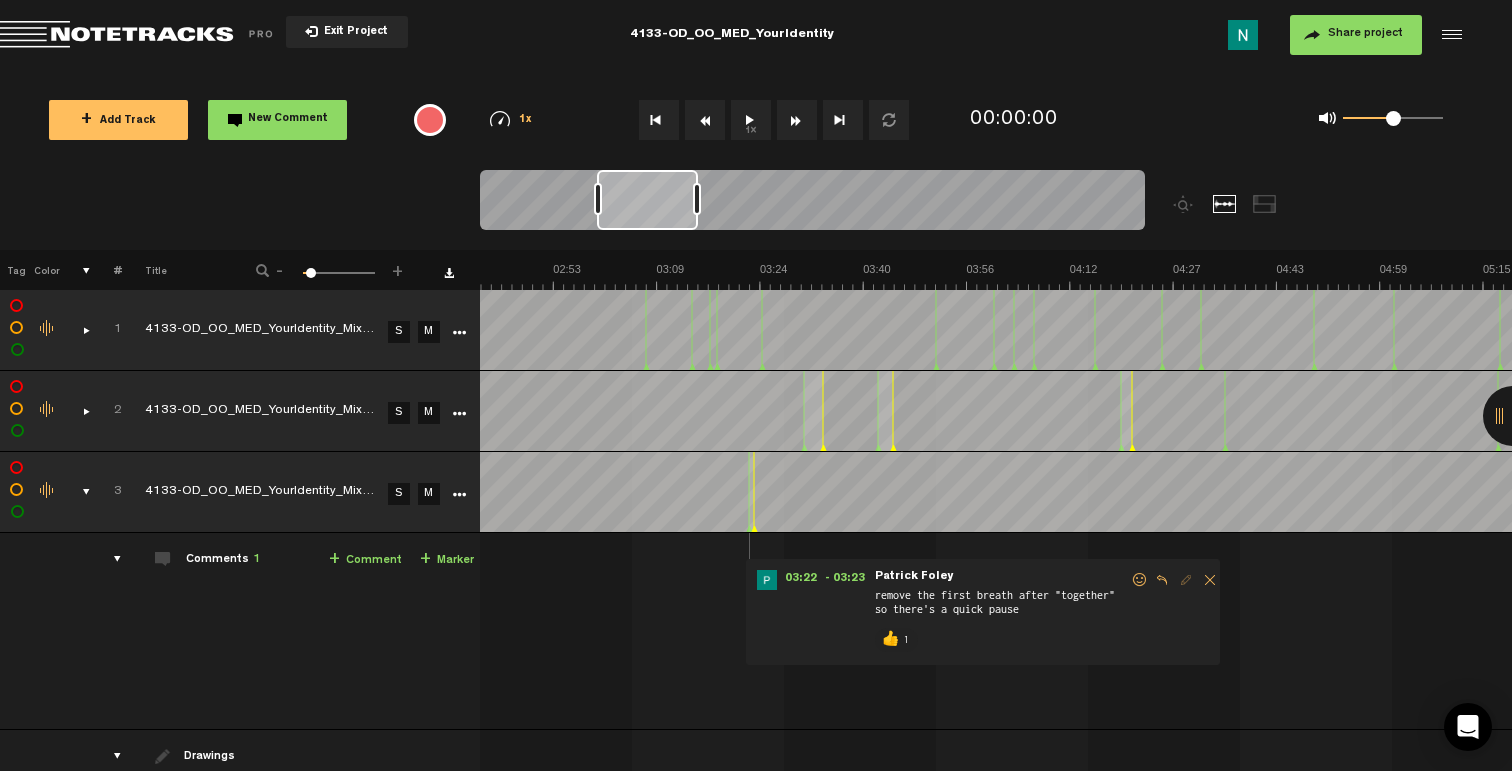 click on "+ Add Track" at bounding box center (118, 120) 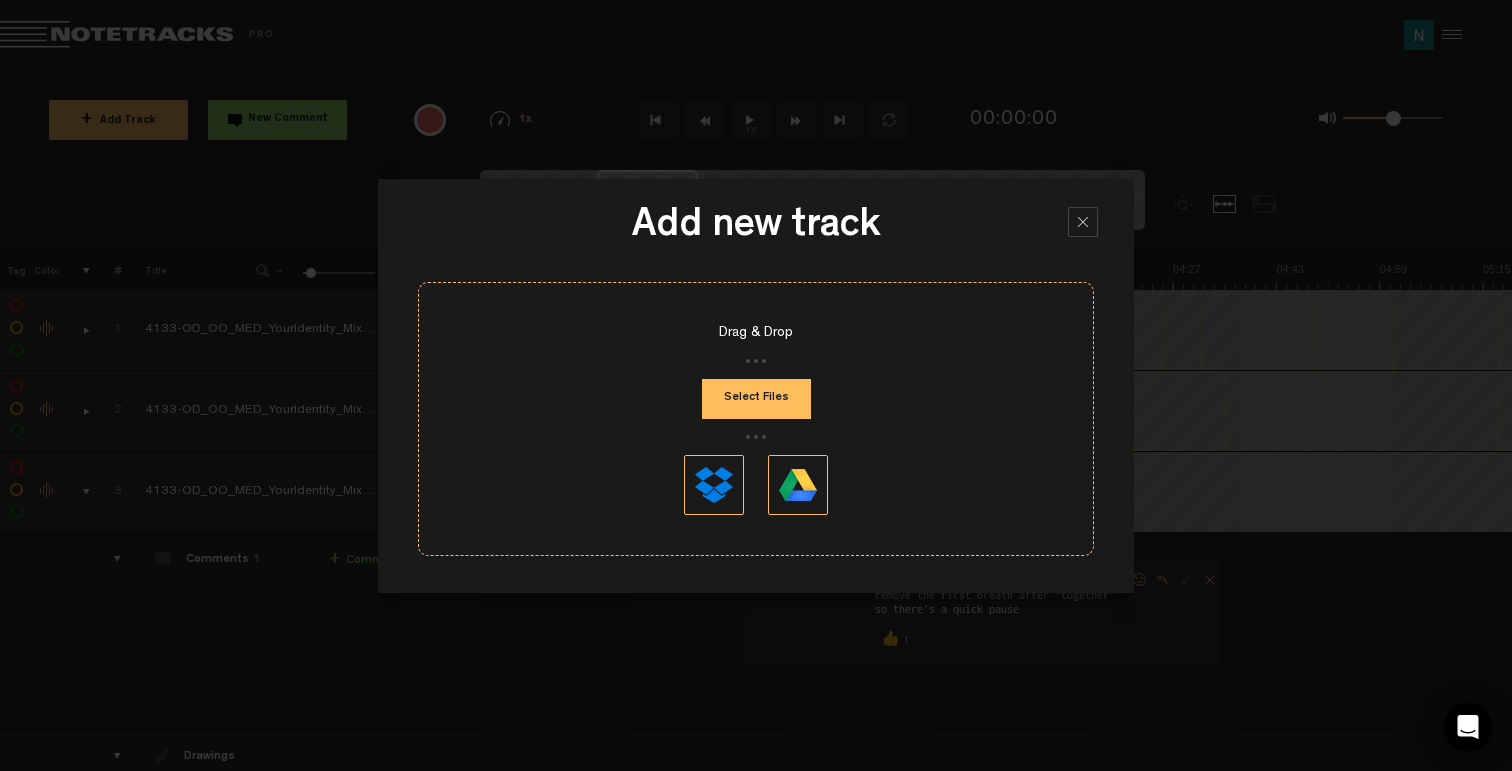 click on "Select Files" at bounding box center (756, 399) 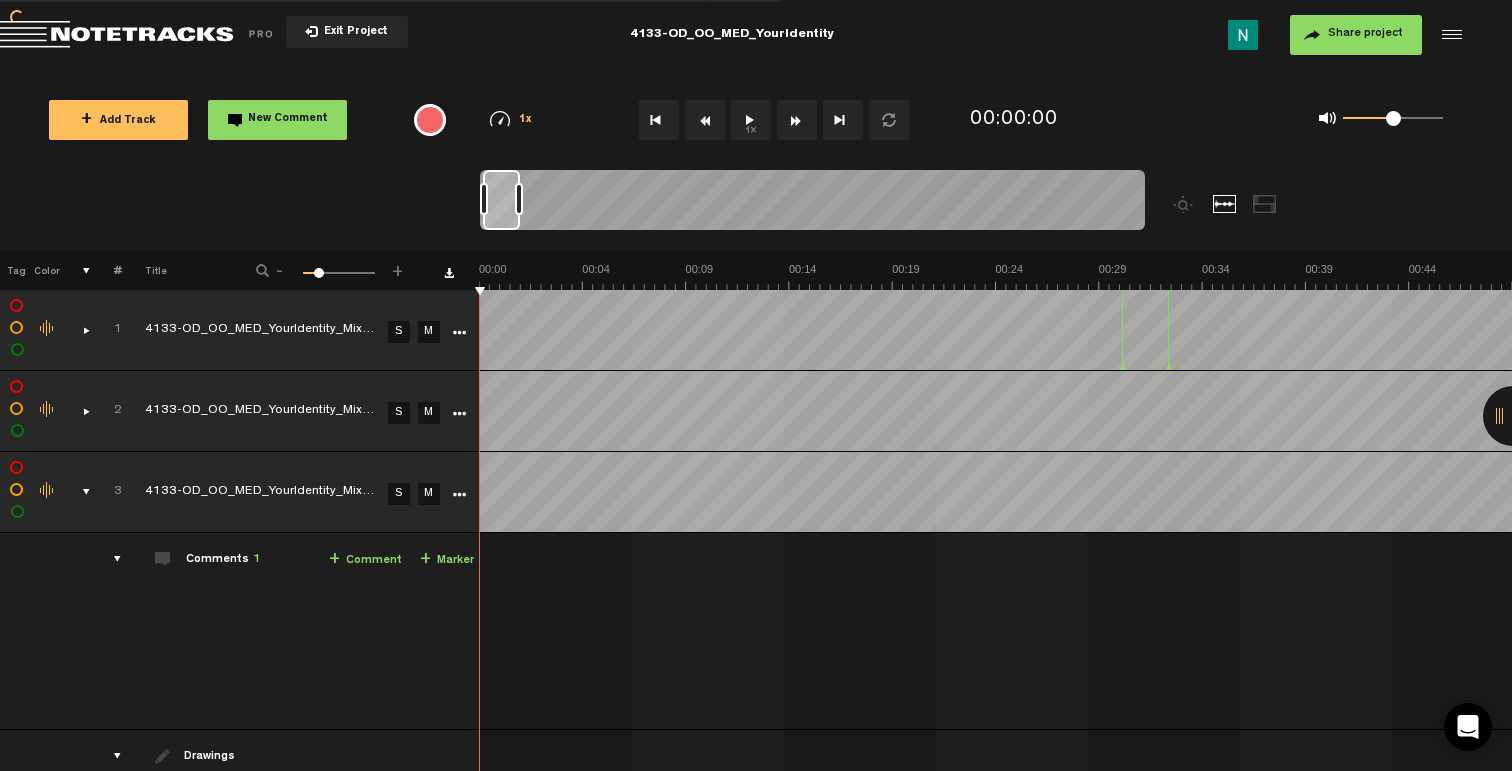 scroll, scrollTop: 0, scrollLeft: 0, axis: both 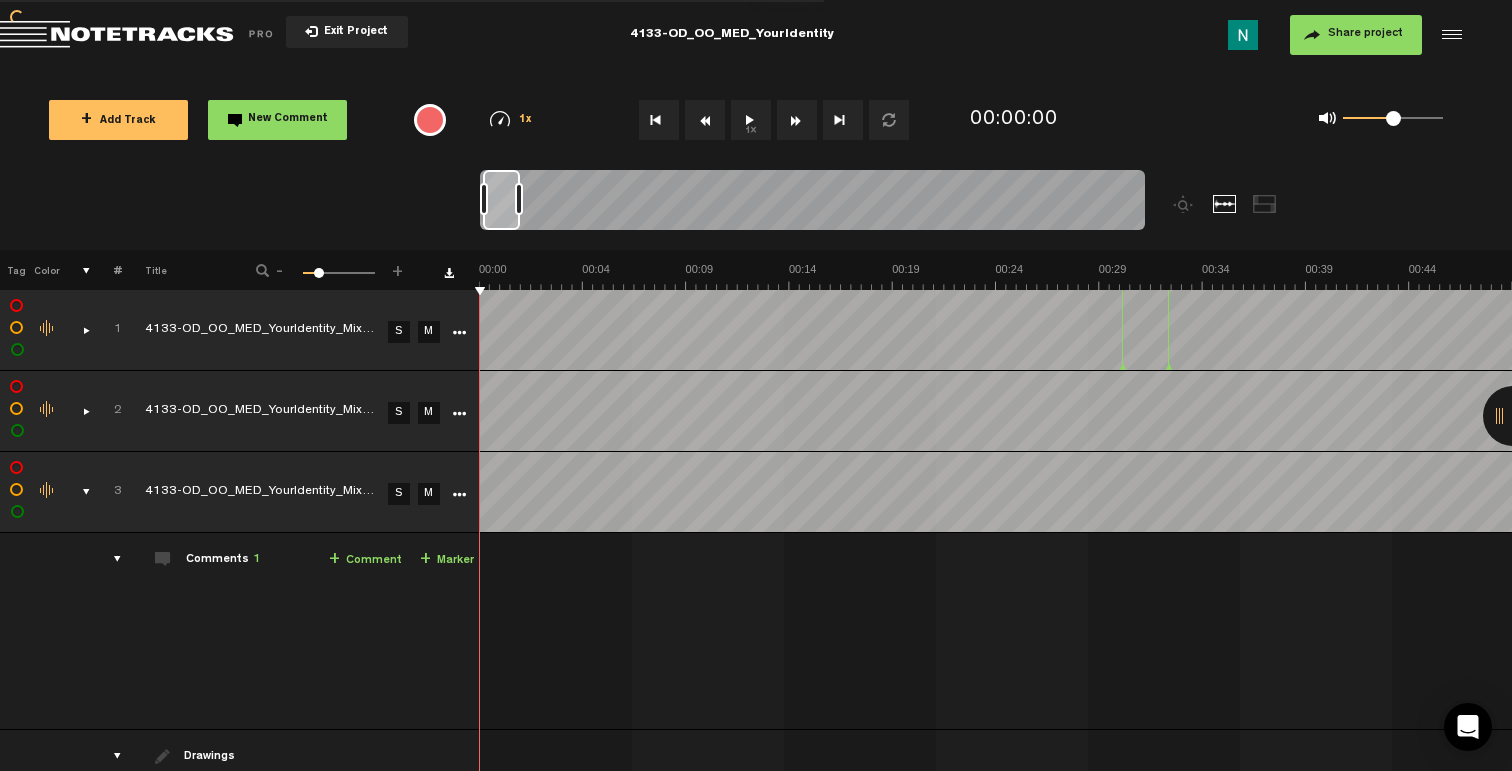 click at bounding box center (78, 492) 